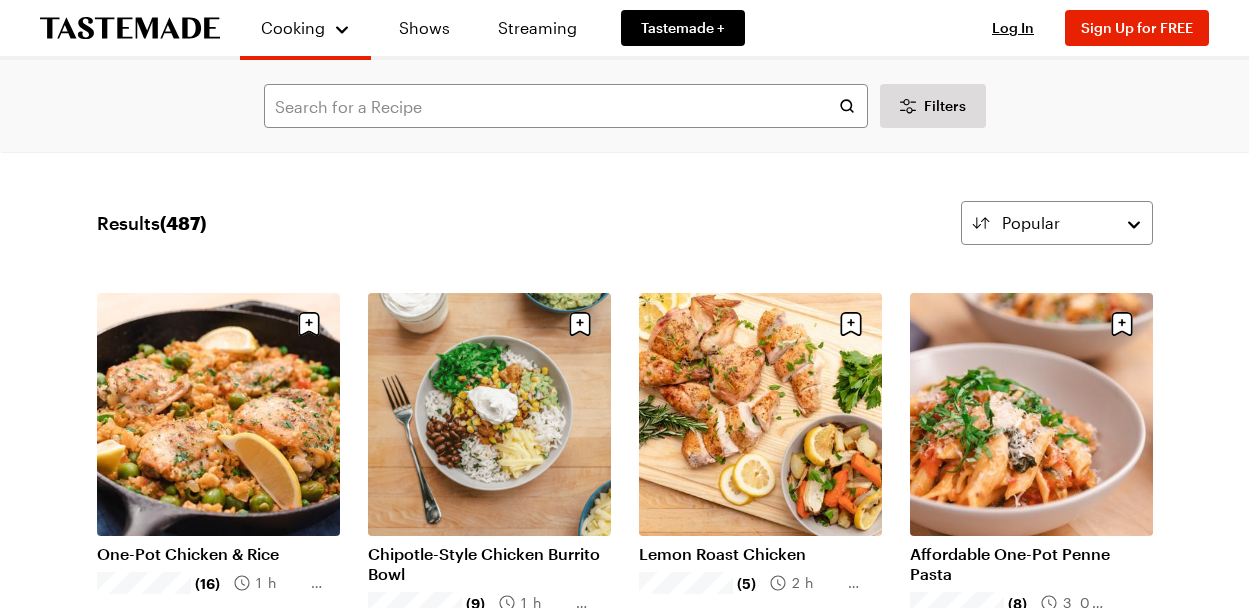 scroll, scrollTop: 0, scrollLeft: 0, axis: both 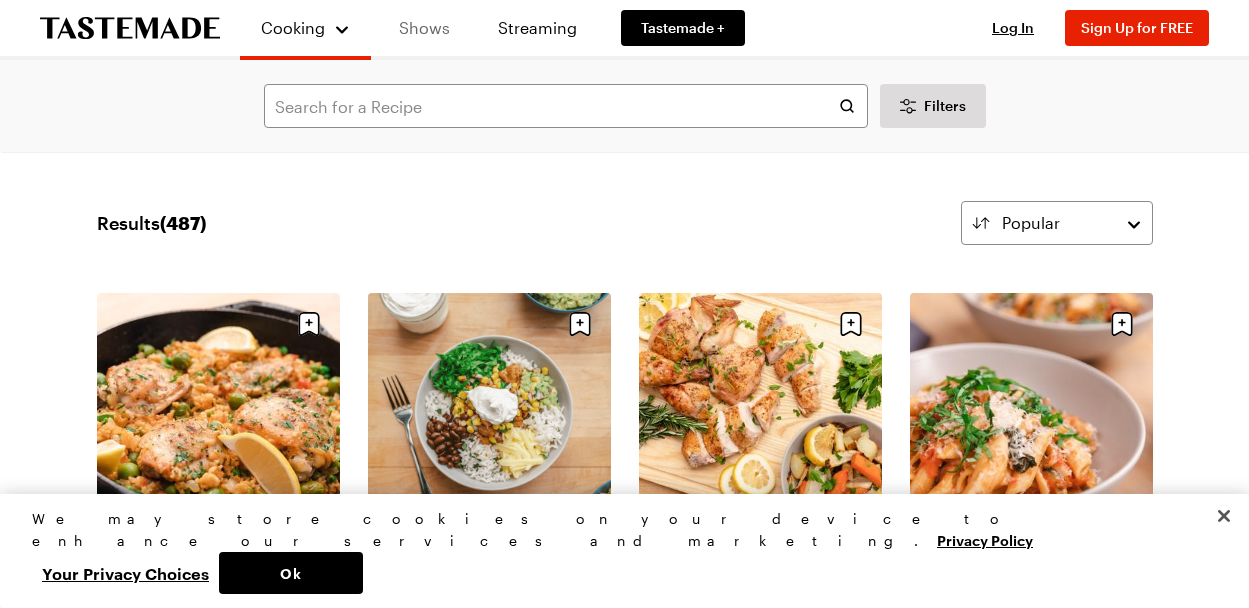 click on "Shows" at bounding box center [424, 28] 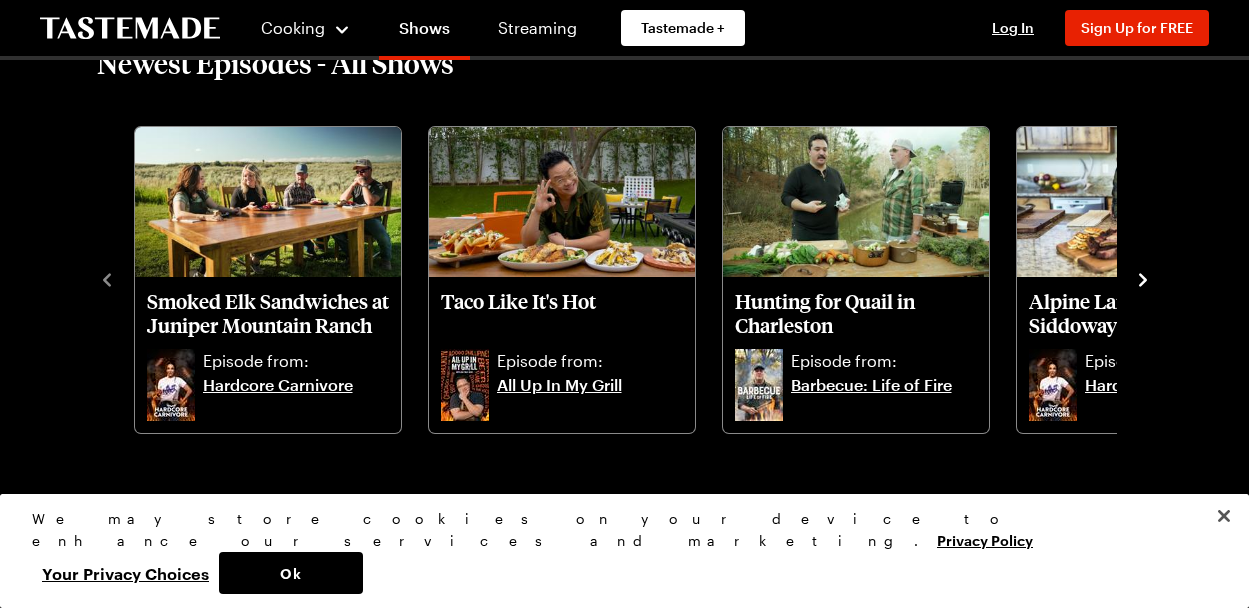 scroll, scrollTop: 600, scrollLeft: 0, axis: vertical 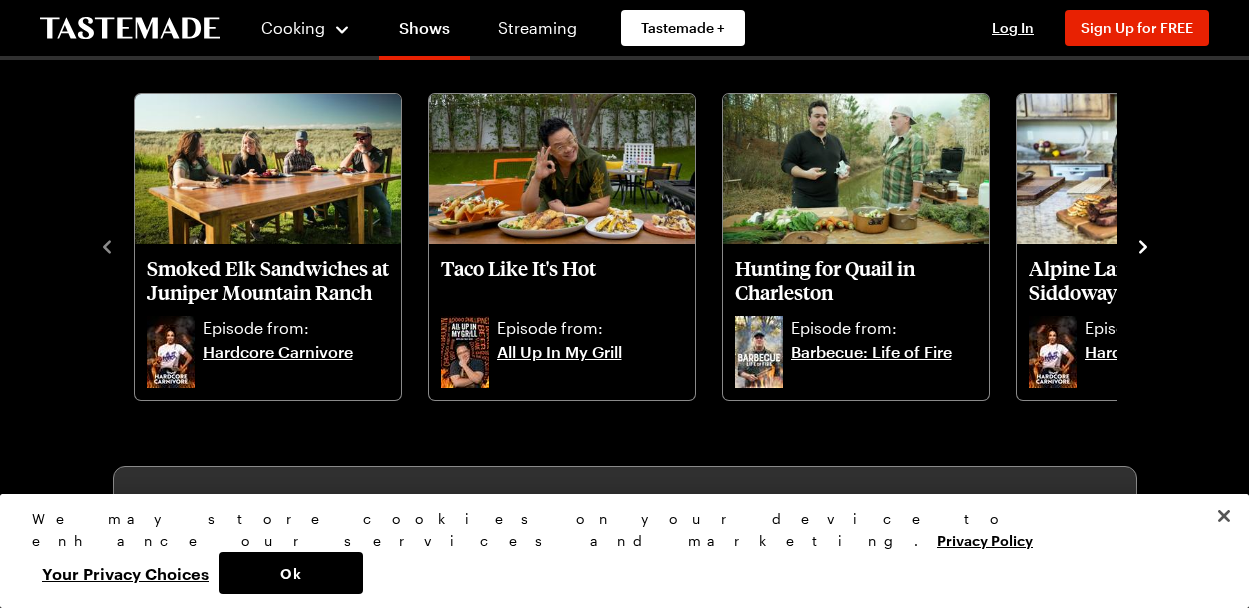 click 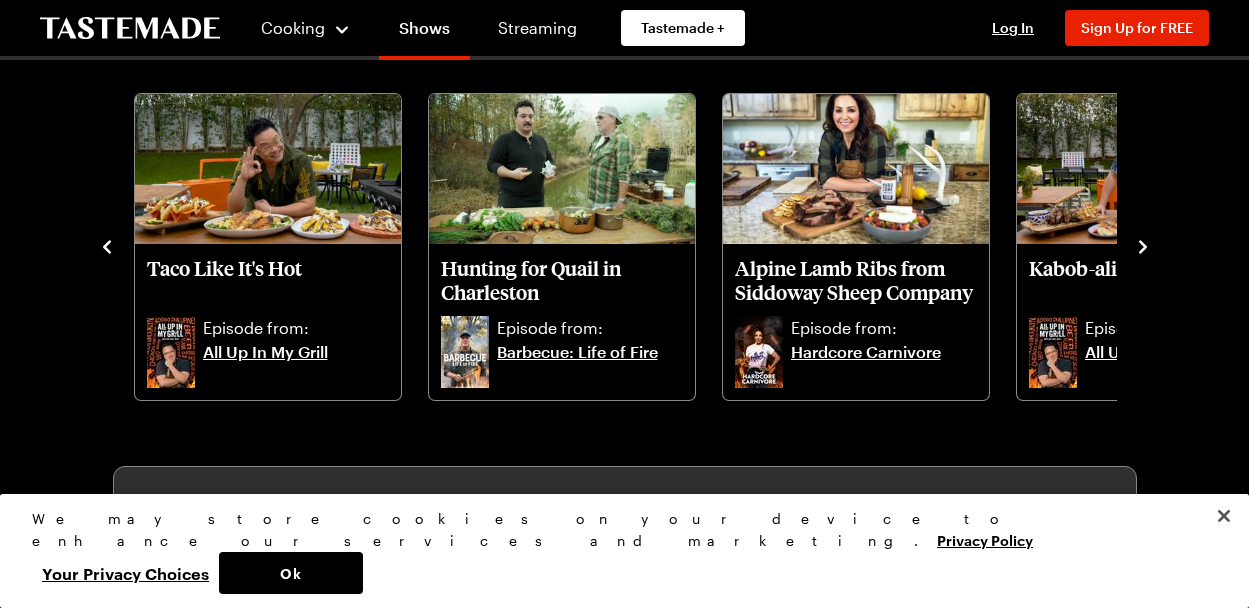 click 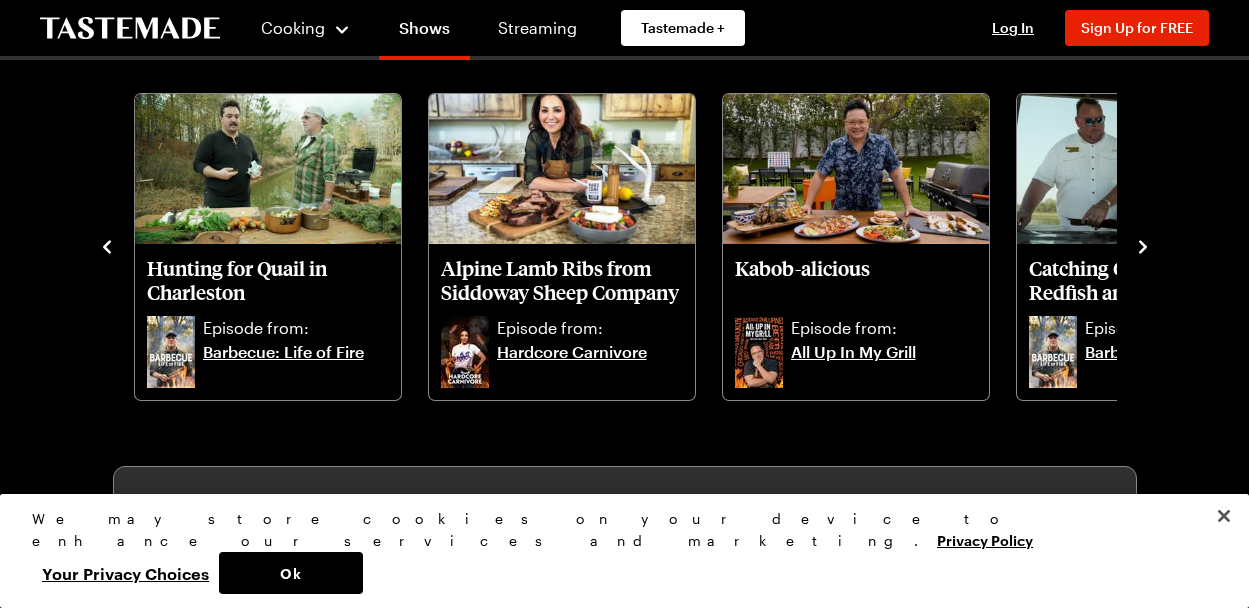 click 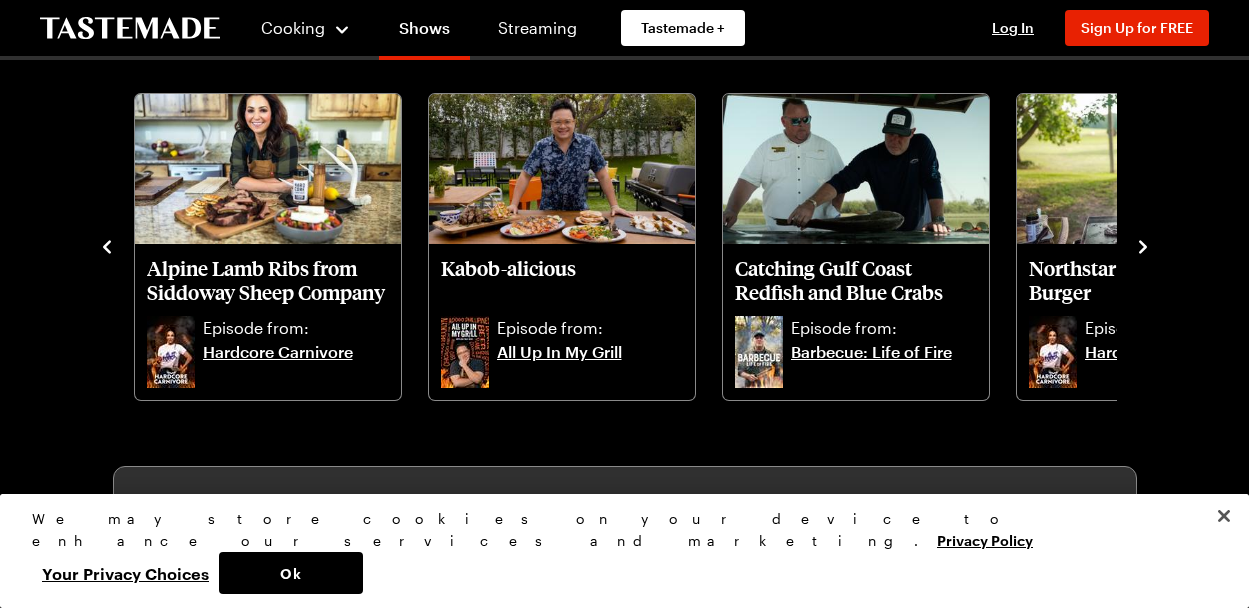 click 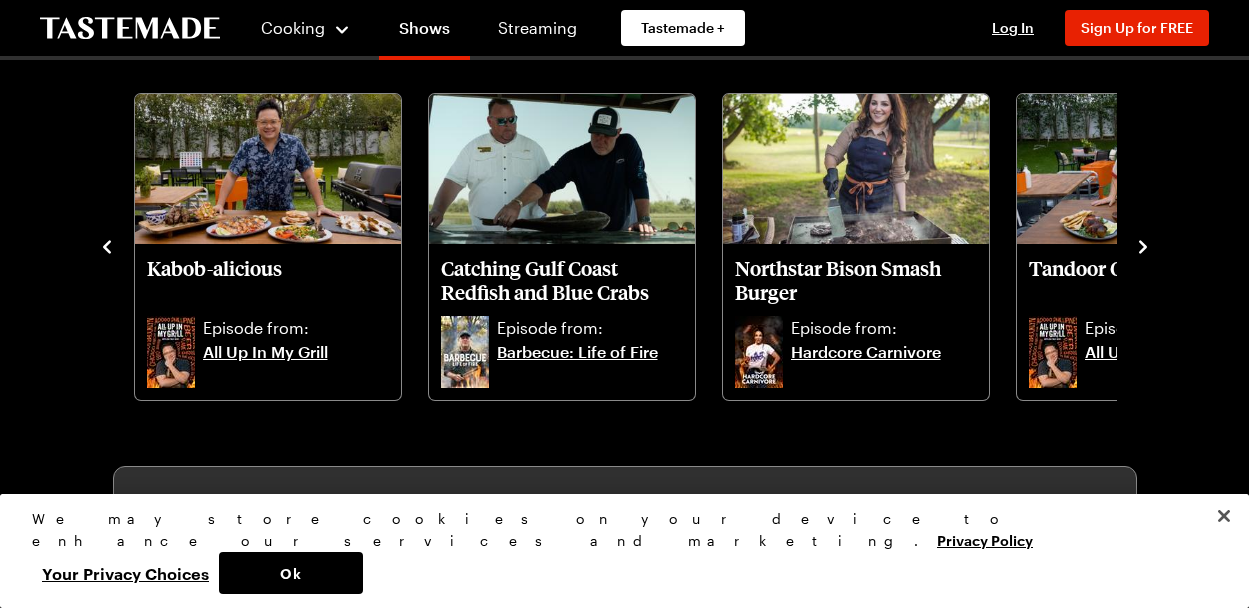 click 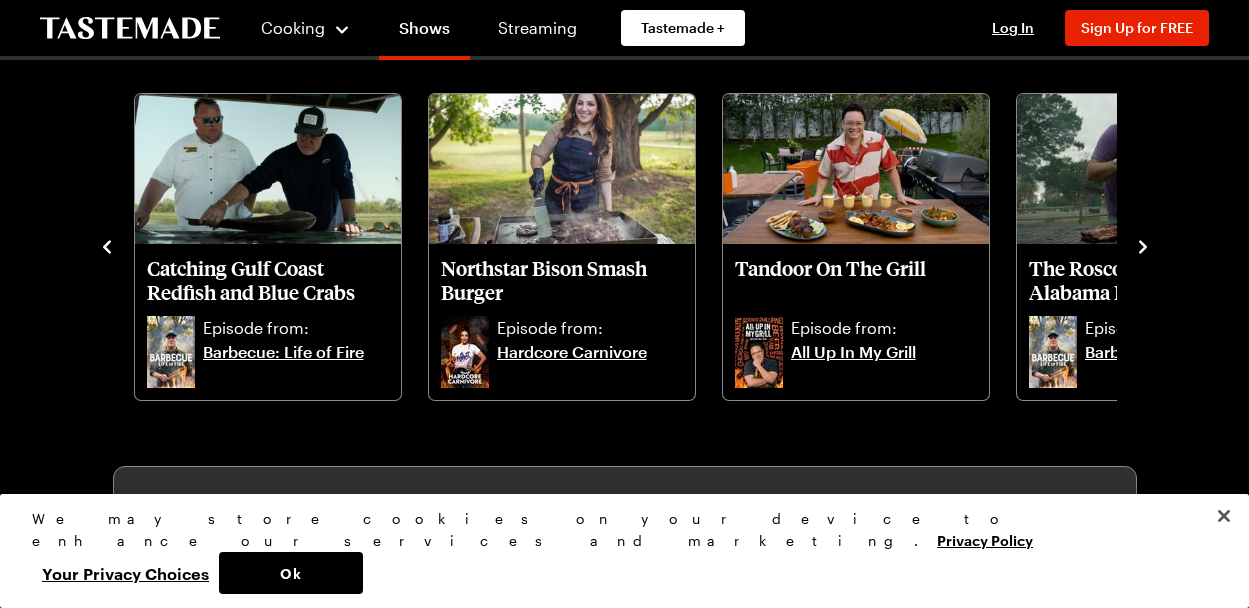 click 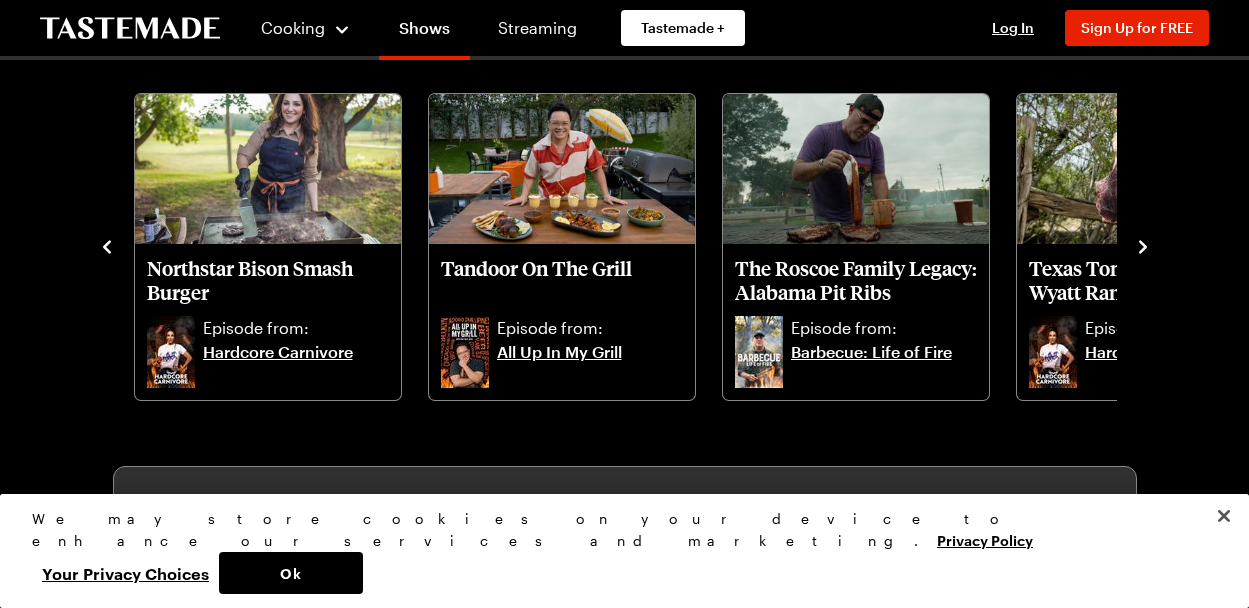 click 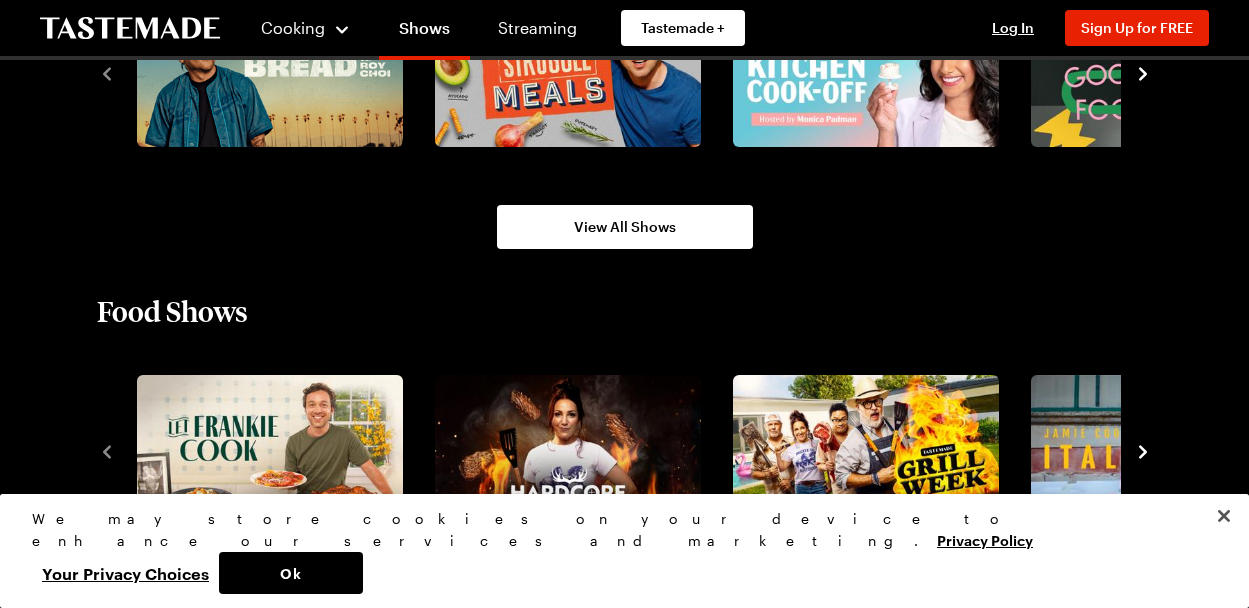 scroll, scrollTop: 1600, scrollLeft: 0, axis: vertical 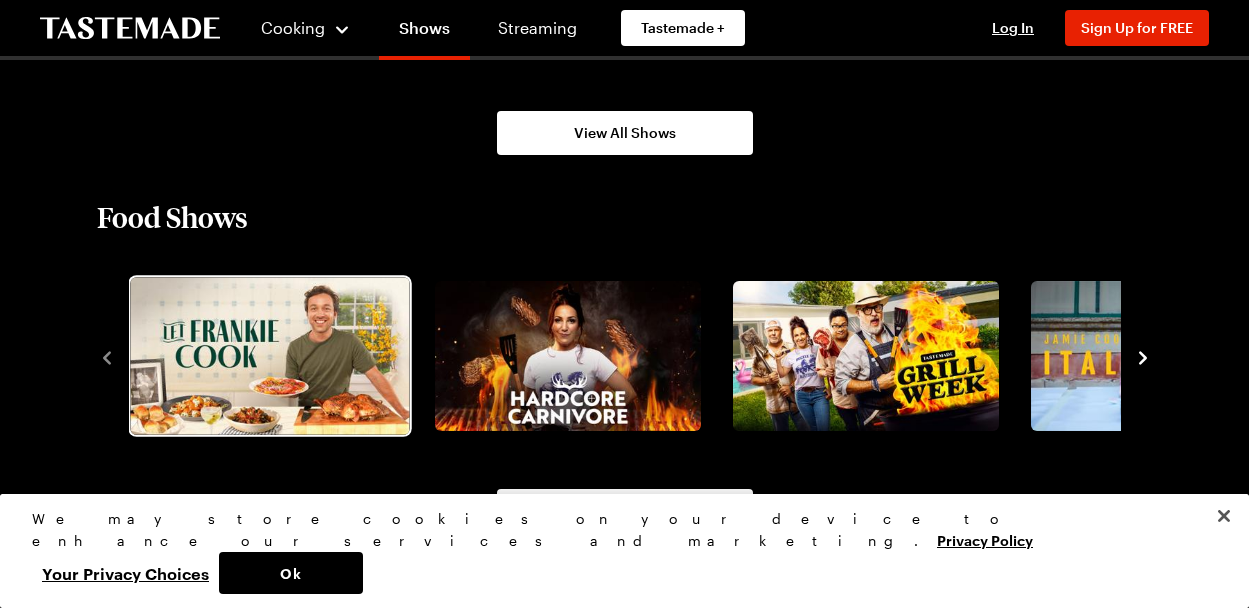 click at bounding box center (269, 356) 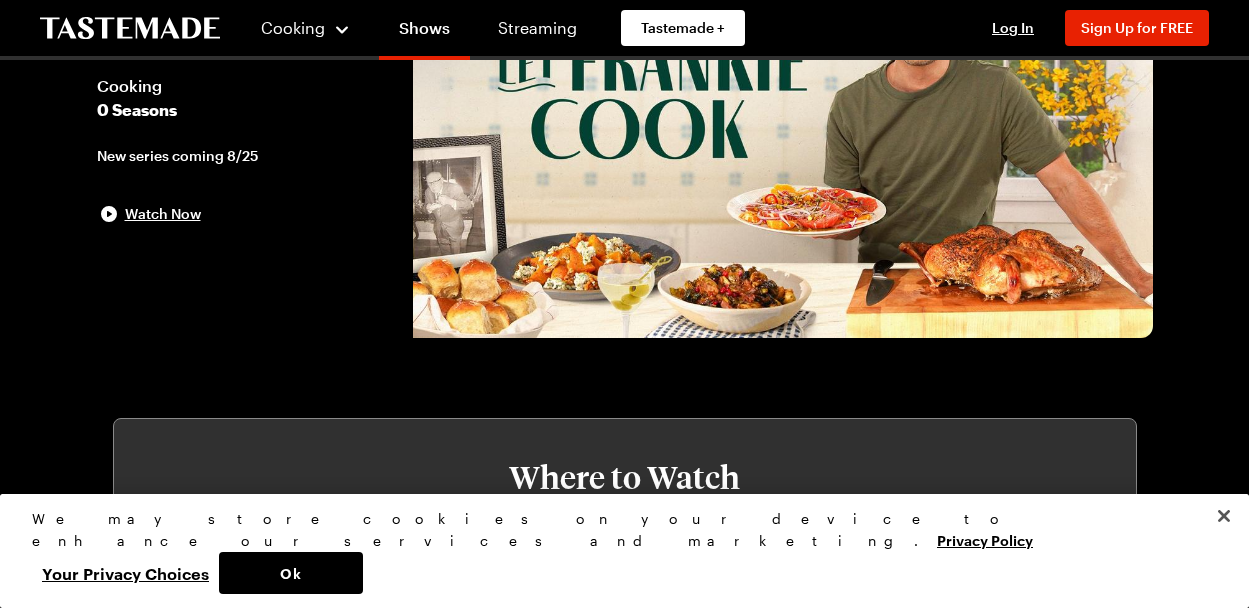 scroll, scrollTop: 52, scrollLeft: 0, axis: vertical 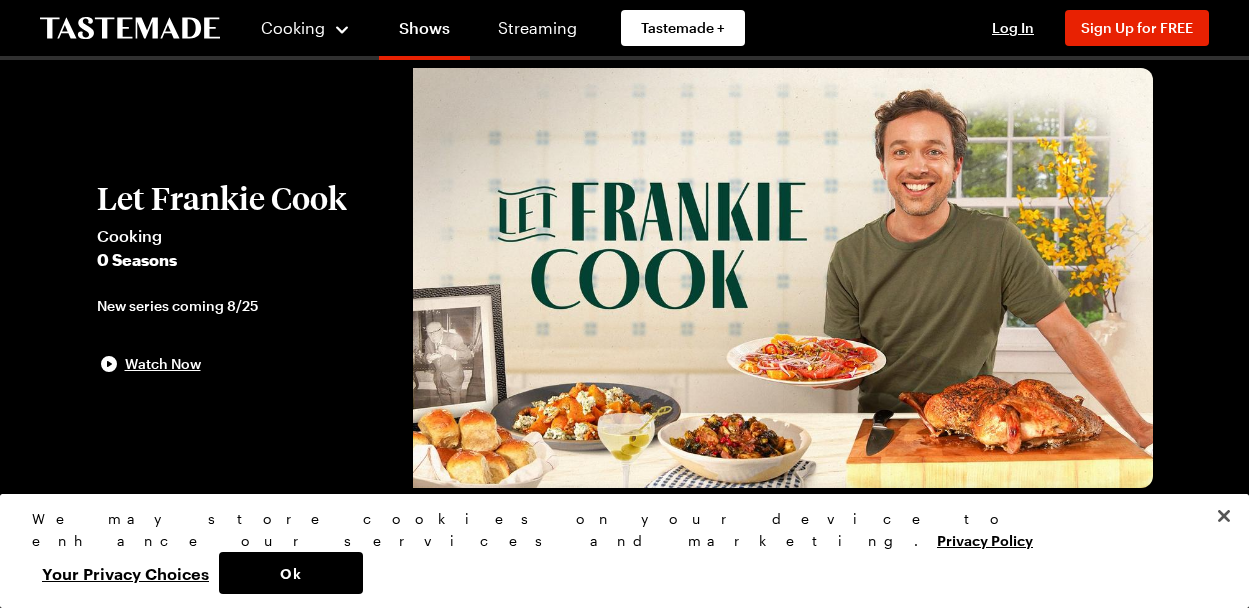 click at bounding box center (782, 278) 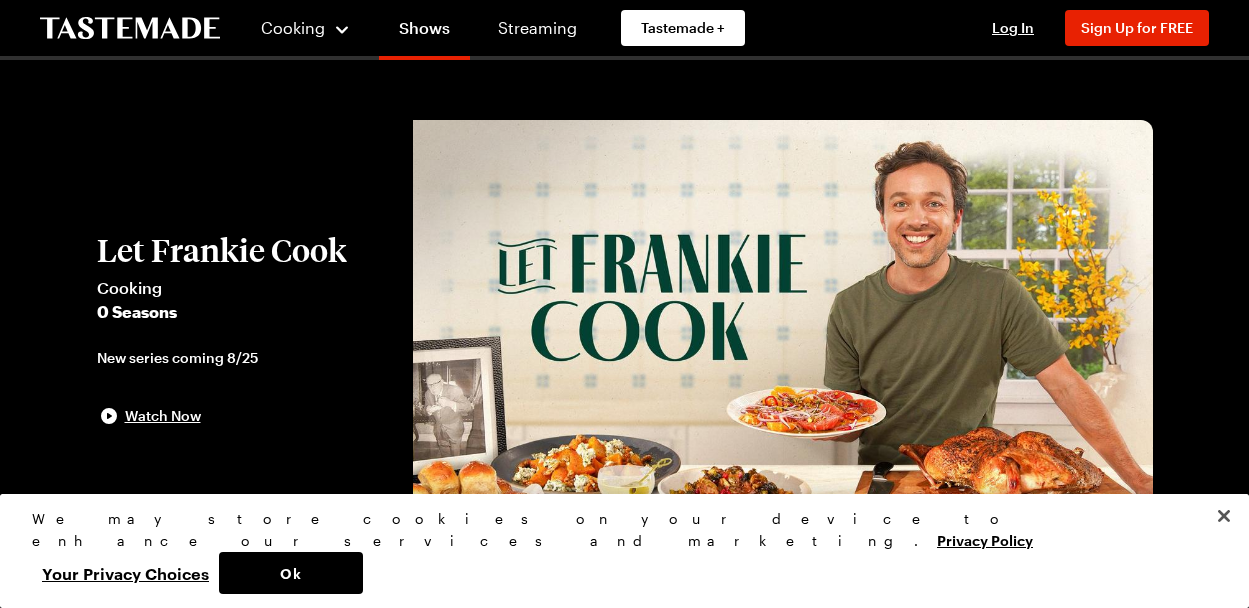 click on "Let Frankie Cook" at bounding box center [245, 250] 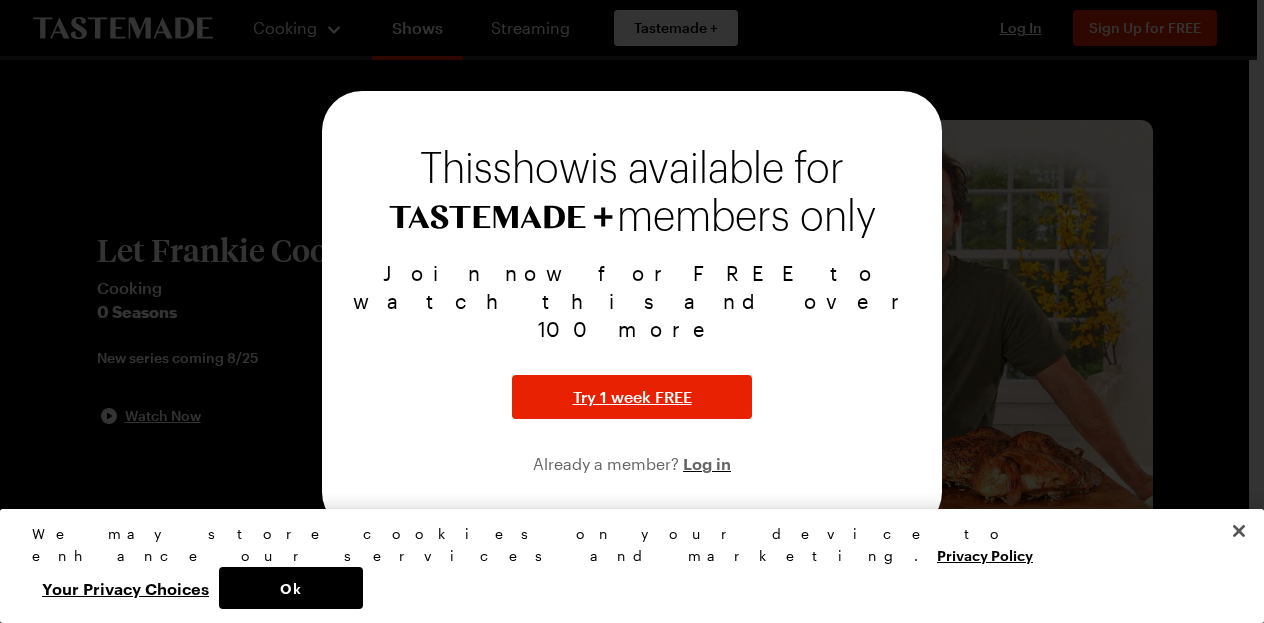 click at bounding box center (632, 311) 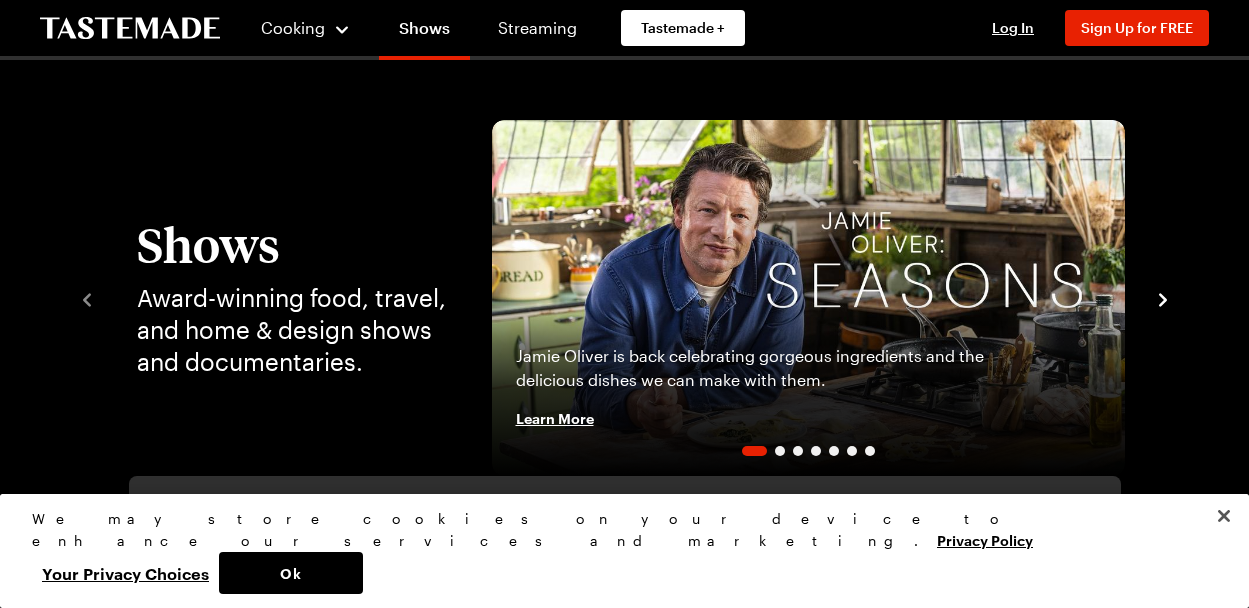 scroll, scrollTop: 1600, scrollLeft: 0, axis: vertical 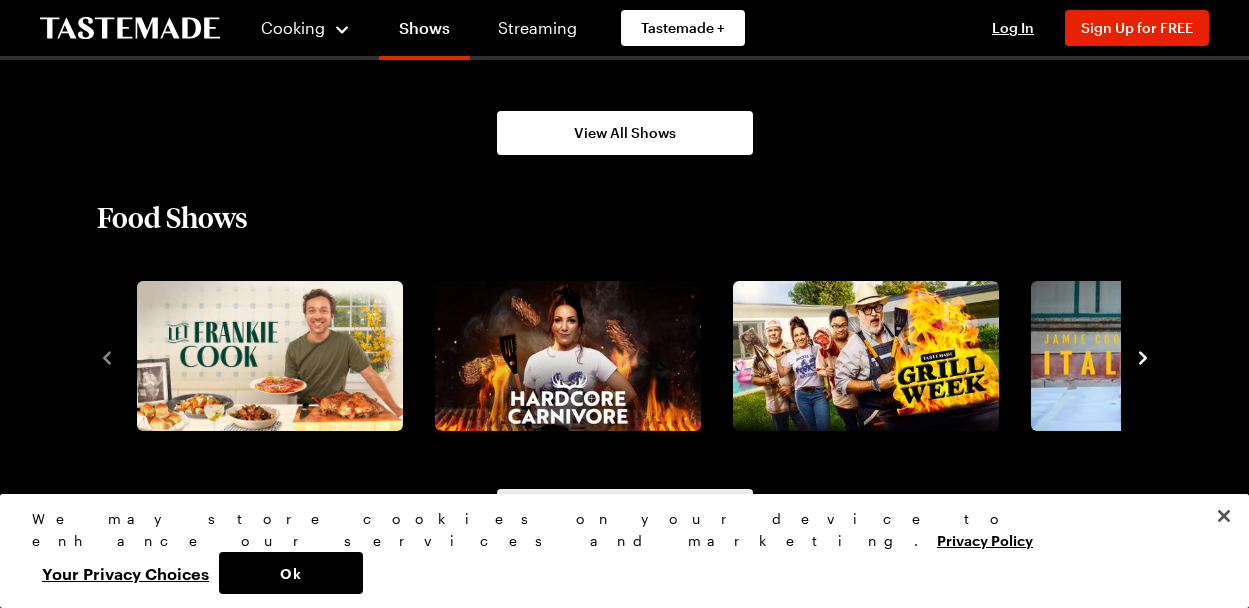 click 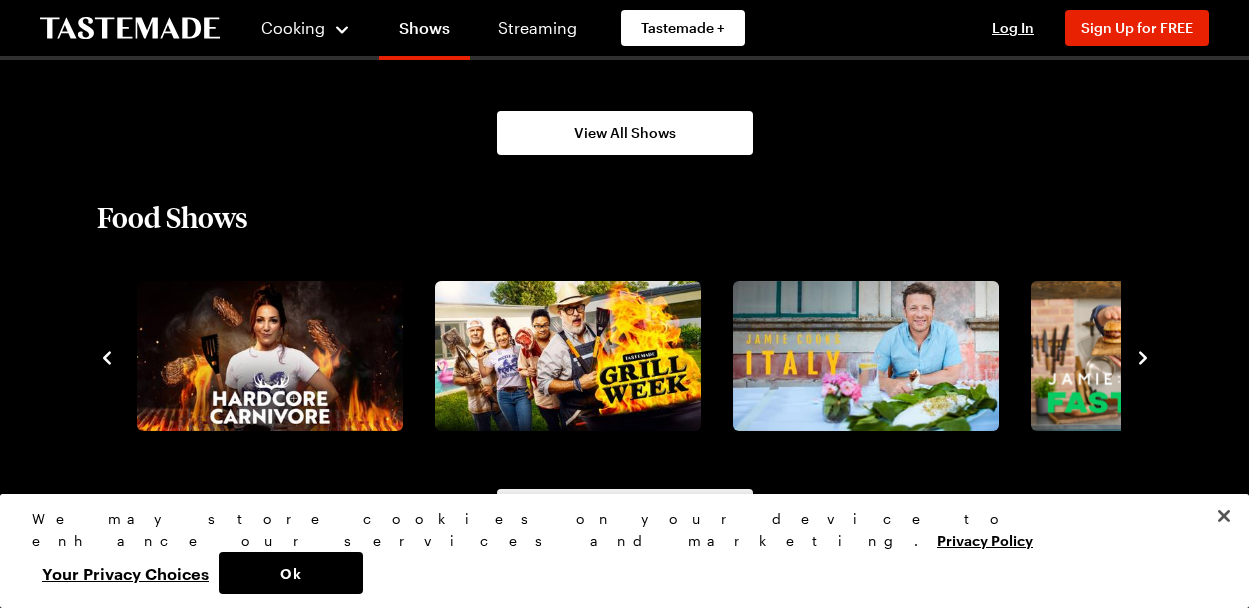 click 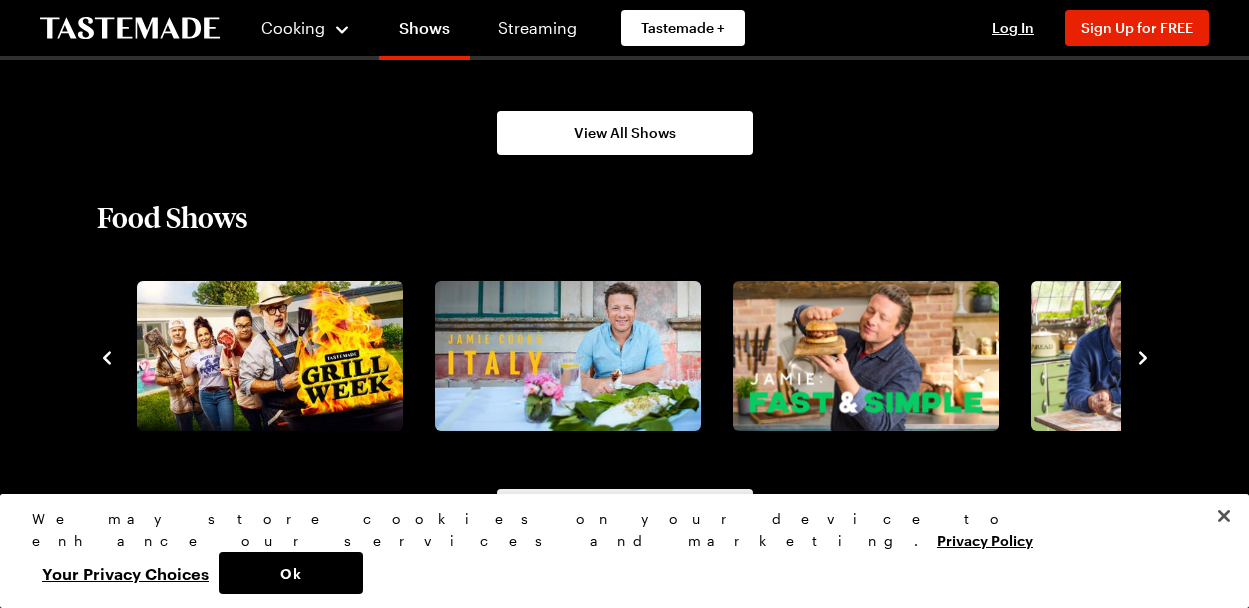 click 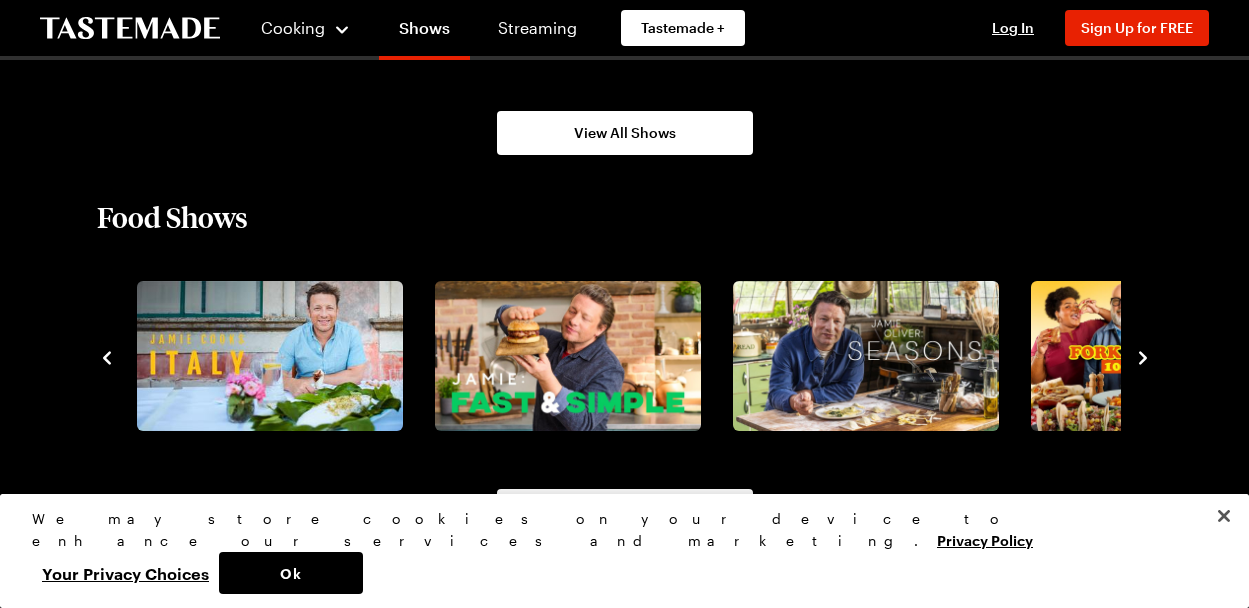 click 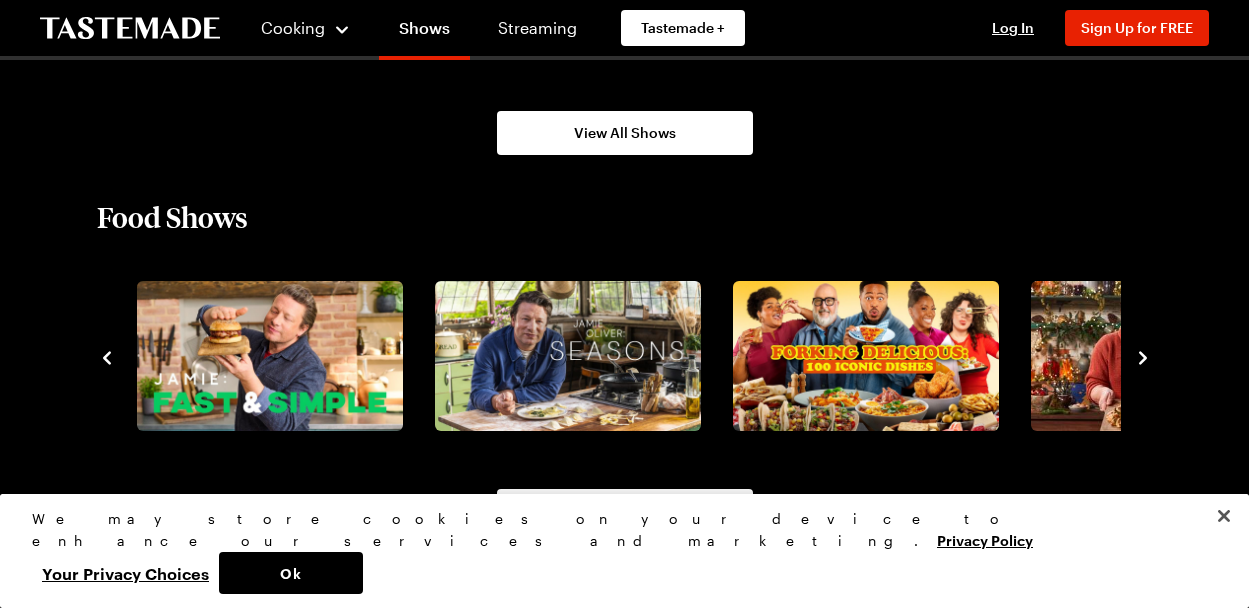 click 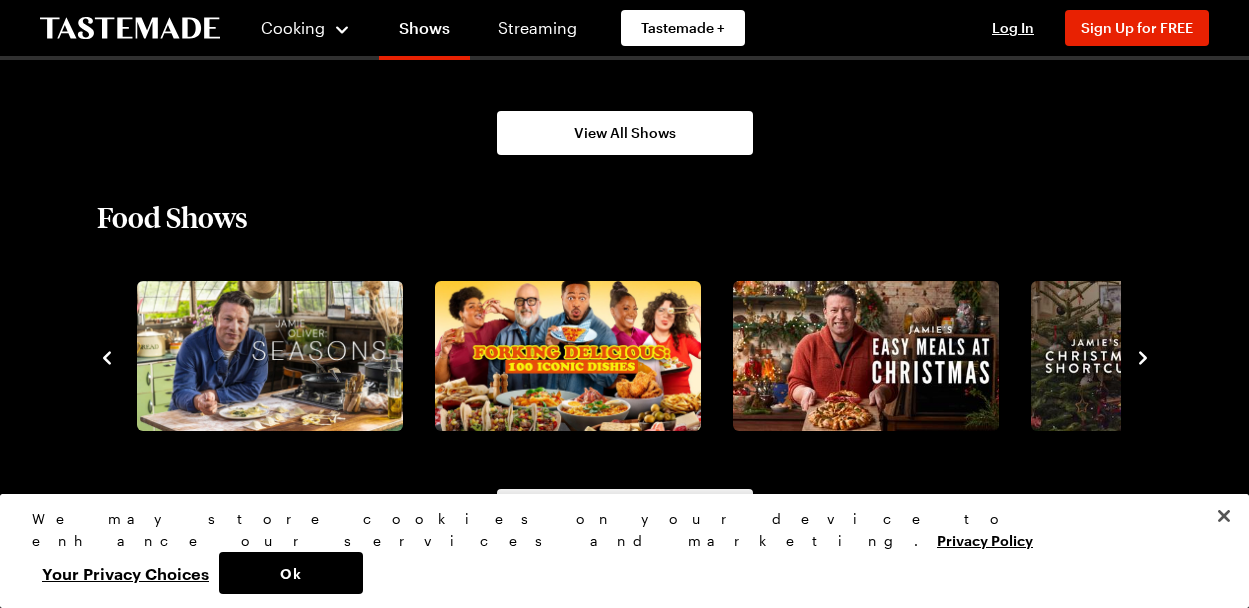 click 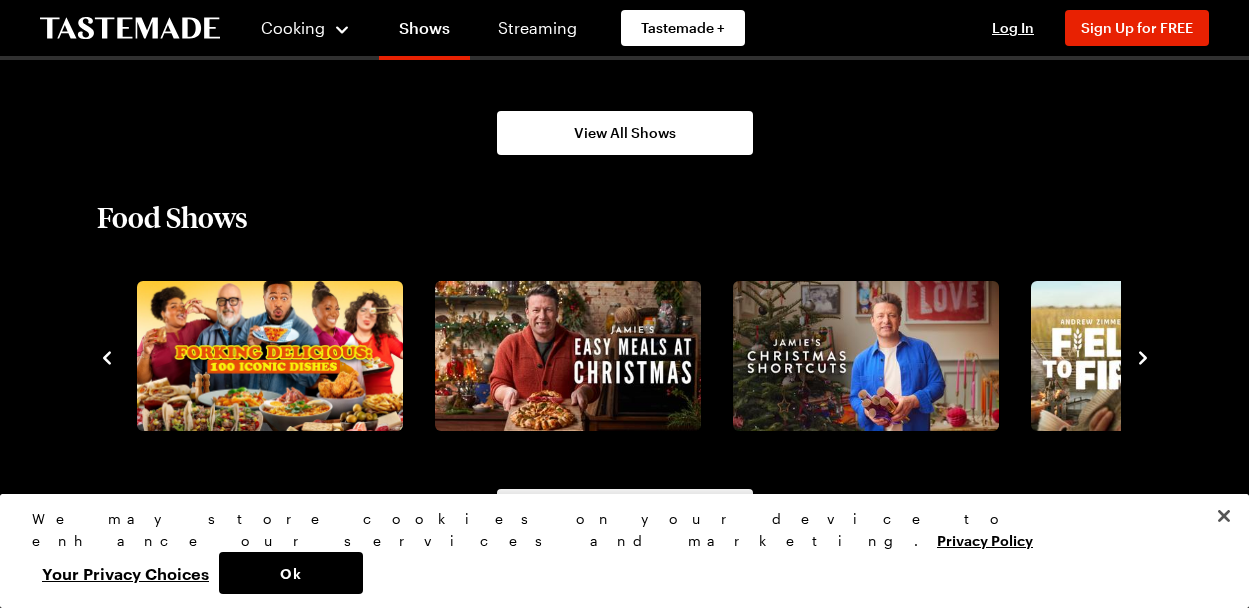 click 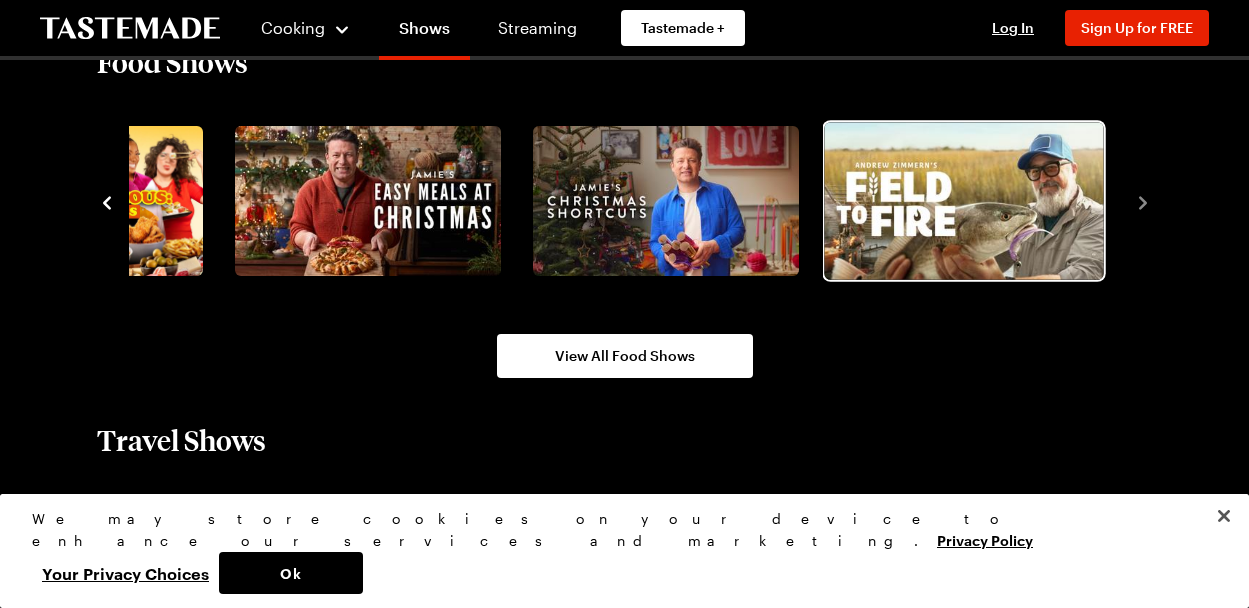 scroll, scrollTop: 2000, scrollLeft: 0, axis: vertical 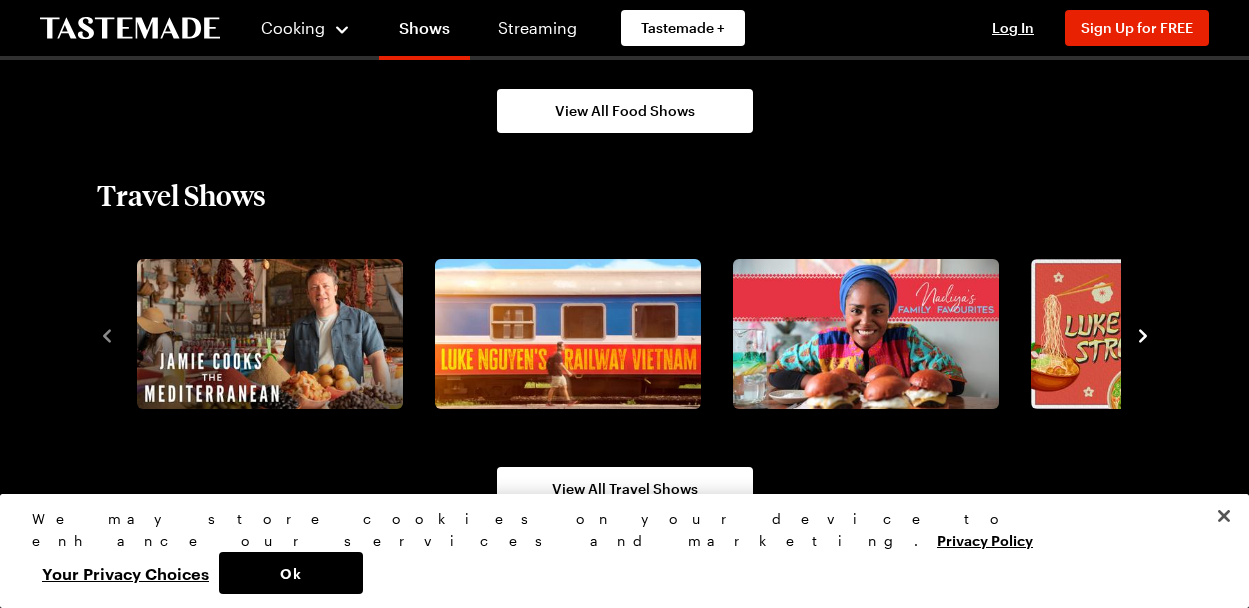 click 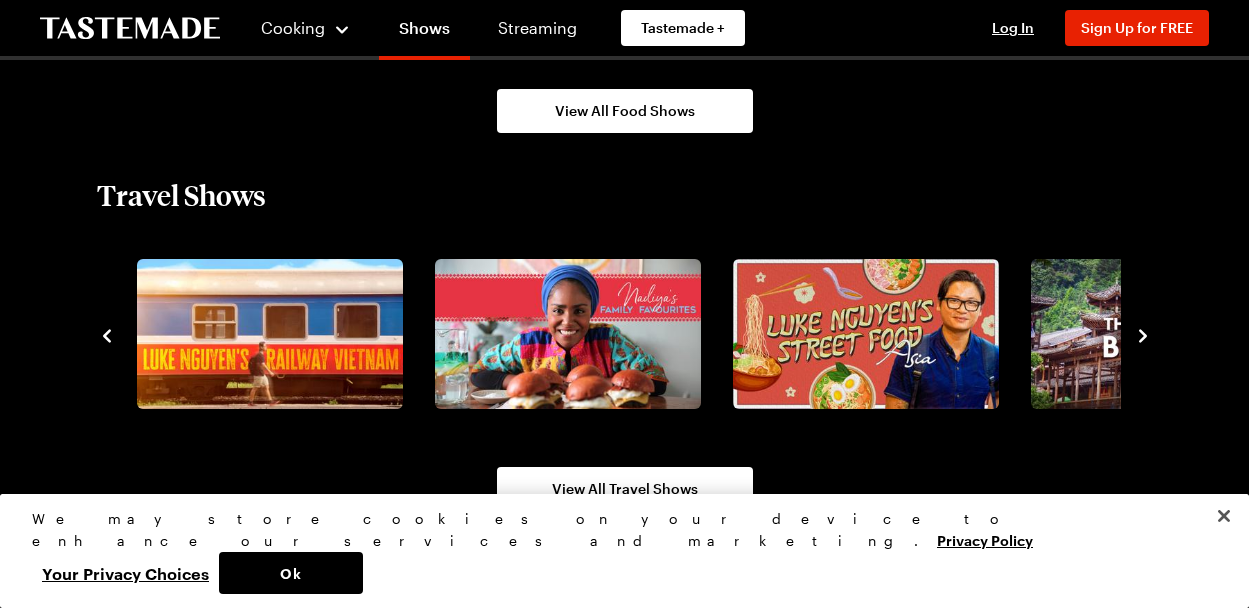 click 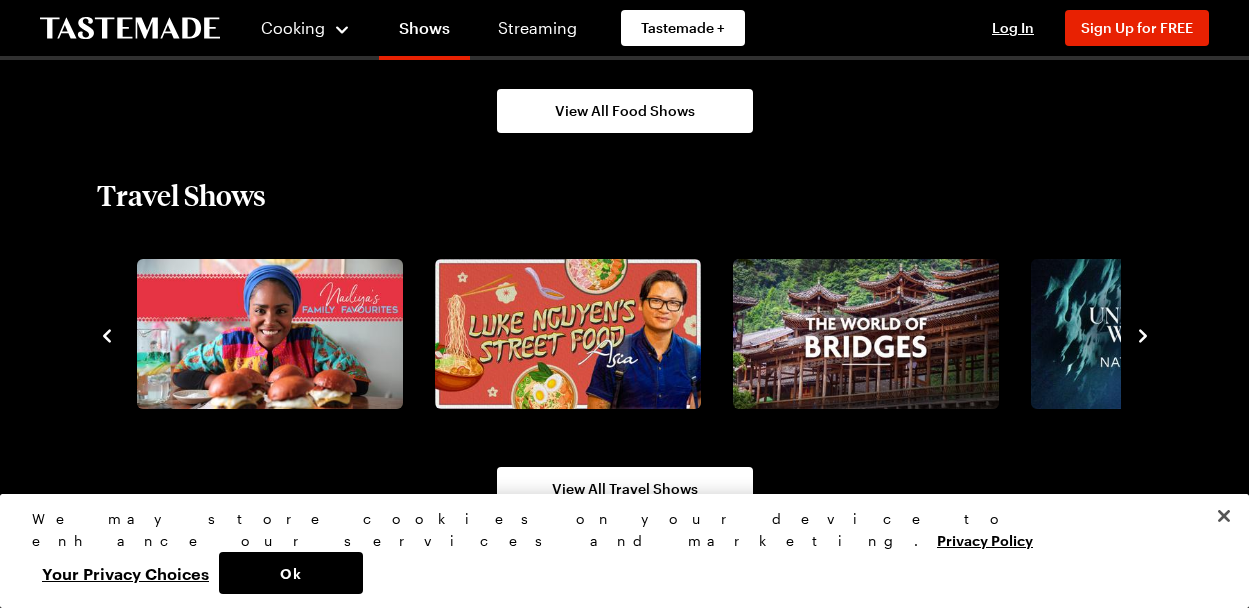 click 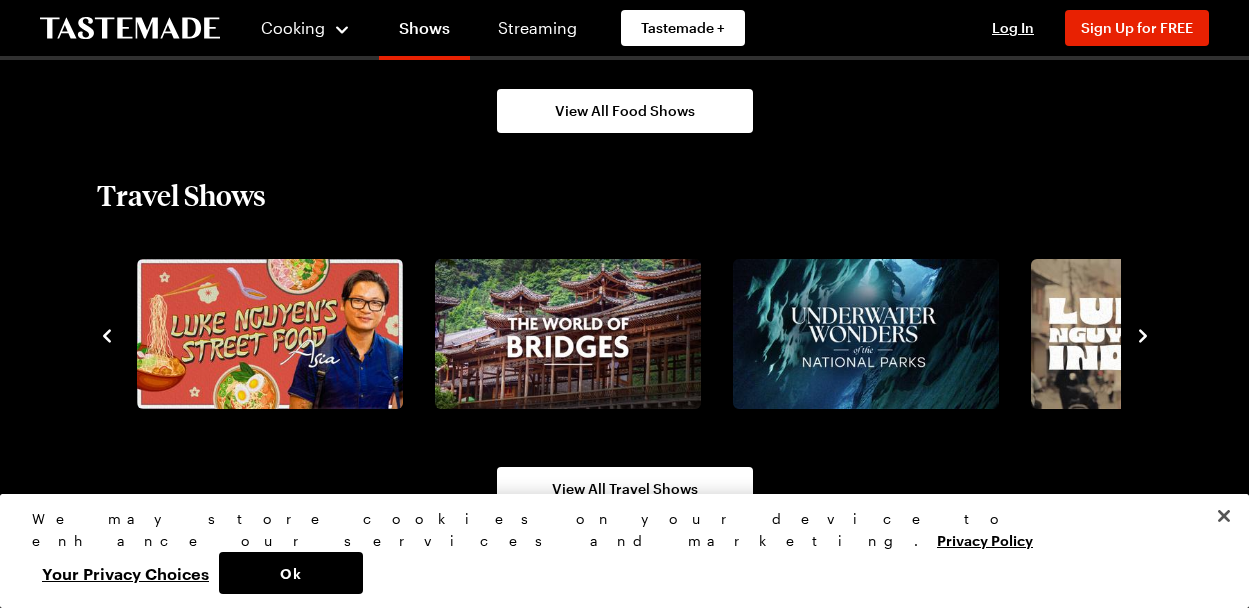 click 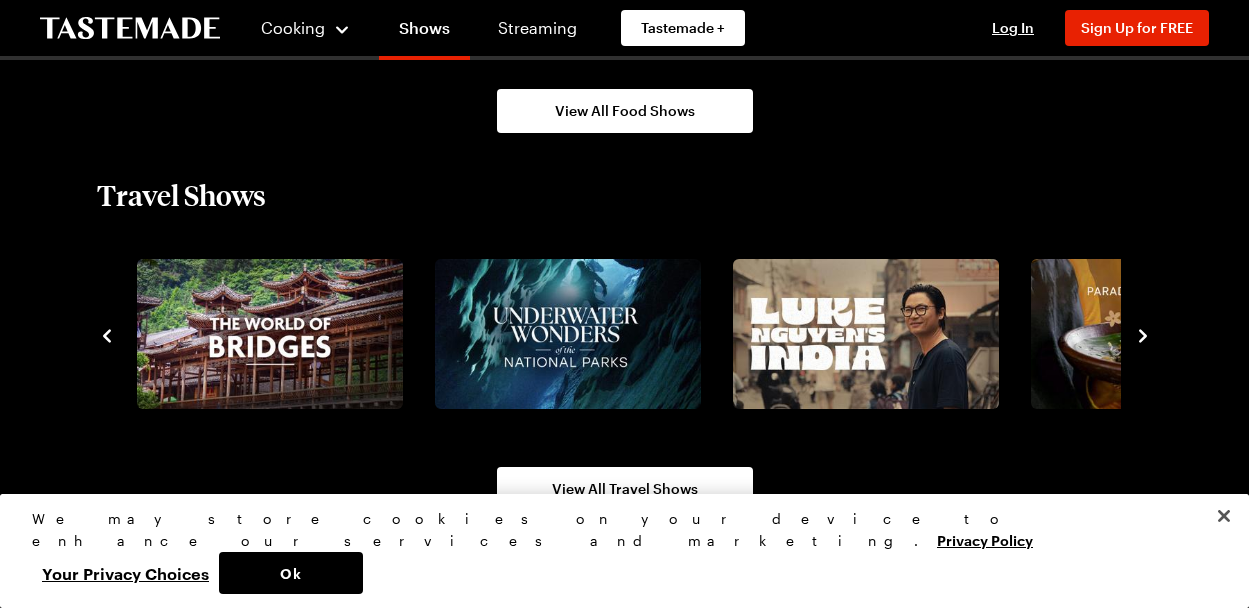 click 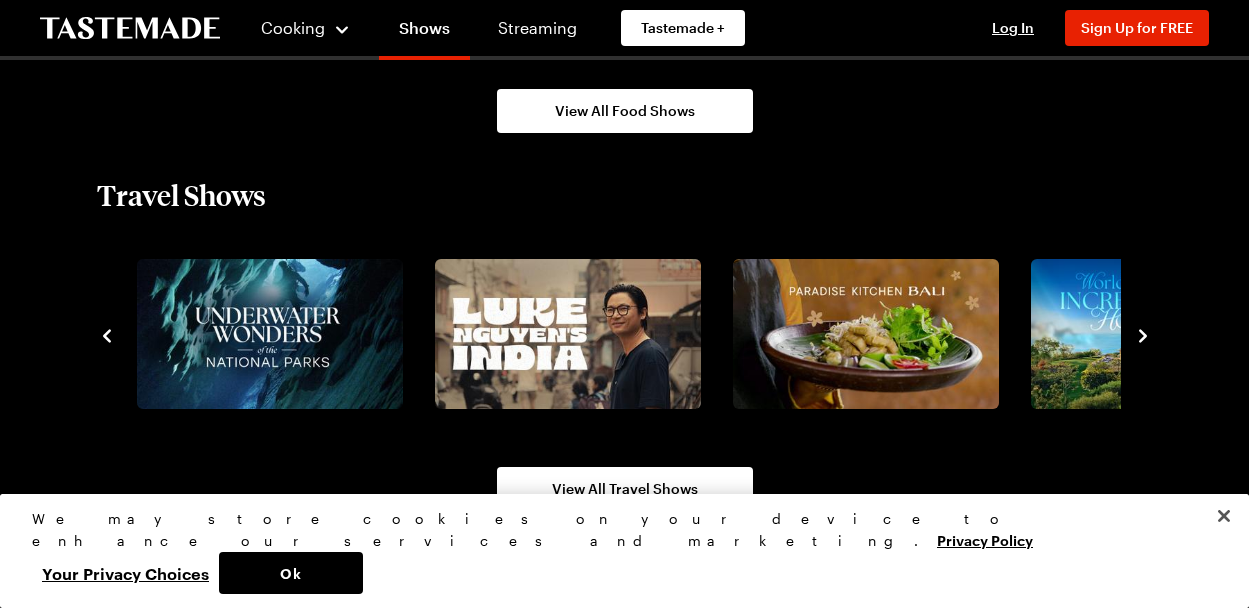 click 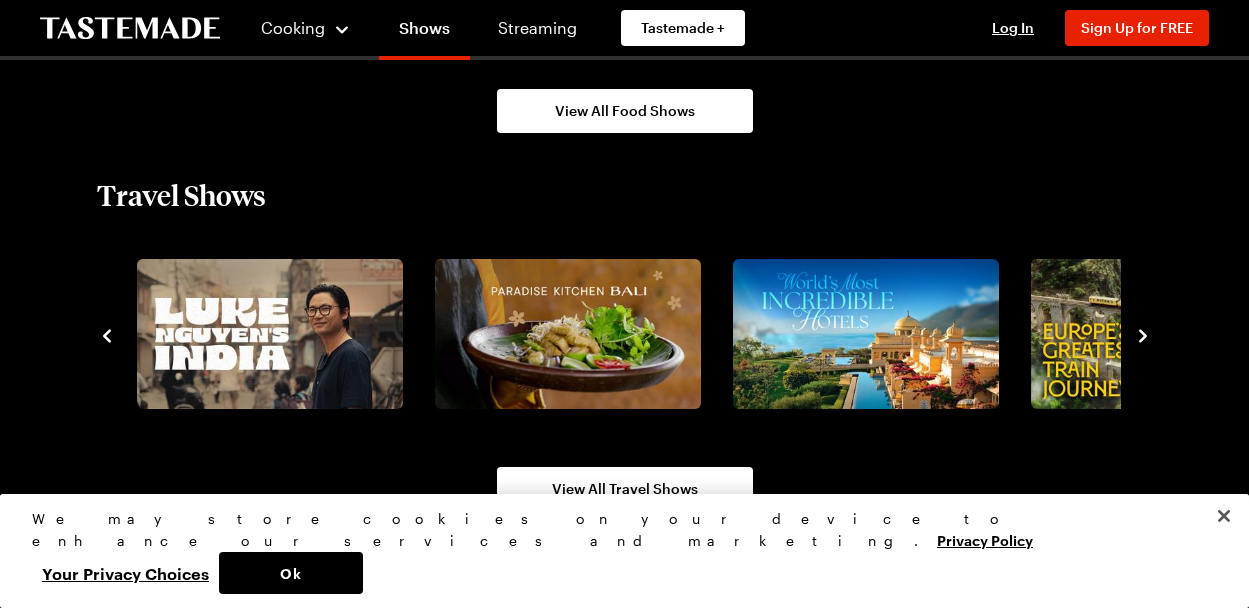 click 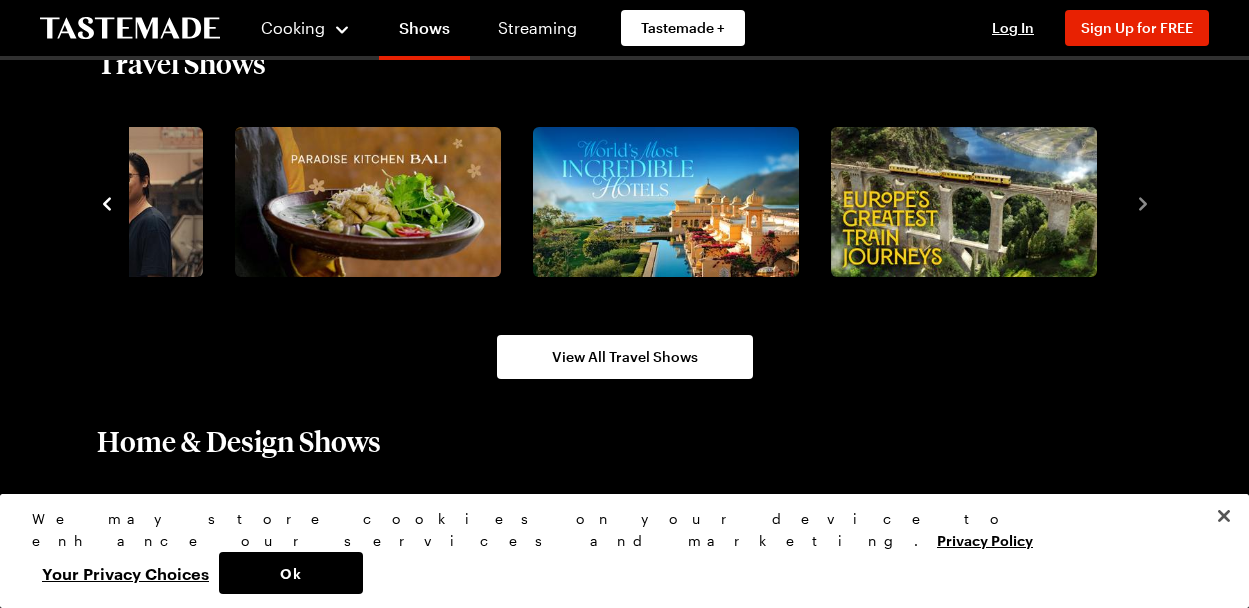 scroll, scrollTop: 2400, scrollLeft: 0, axis: vertical 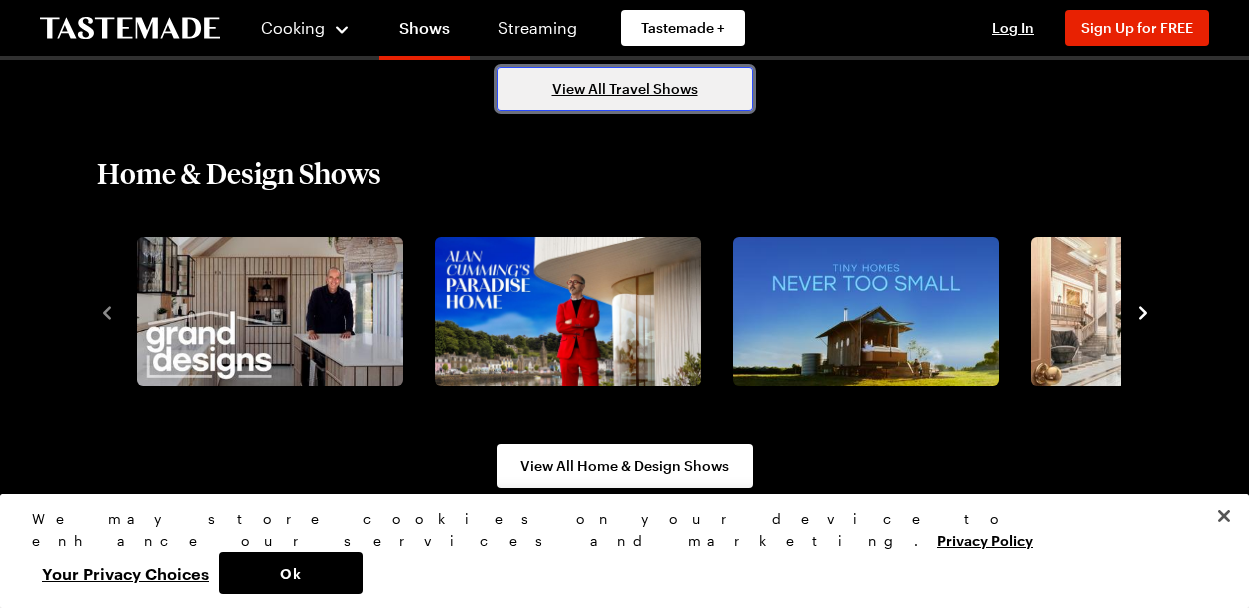 click on "View All Travel Shows" at bounding box center [625, 89] 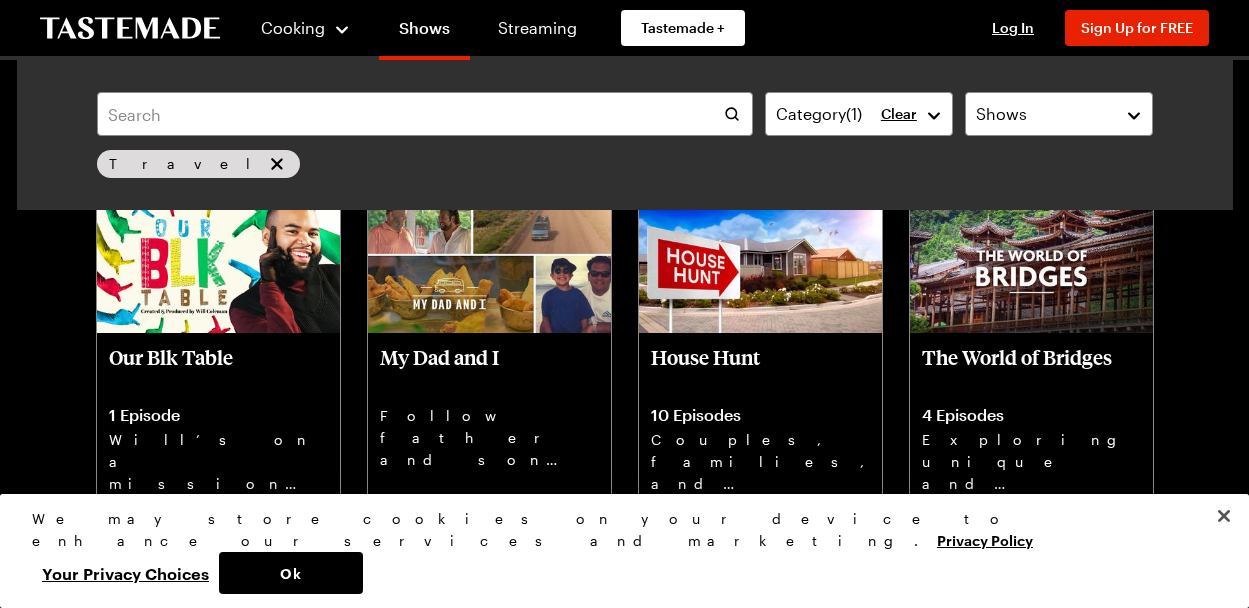 scroll, scrollTop: 1600, scrollLeft: 0, axis: vertical 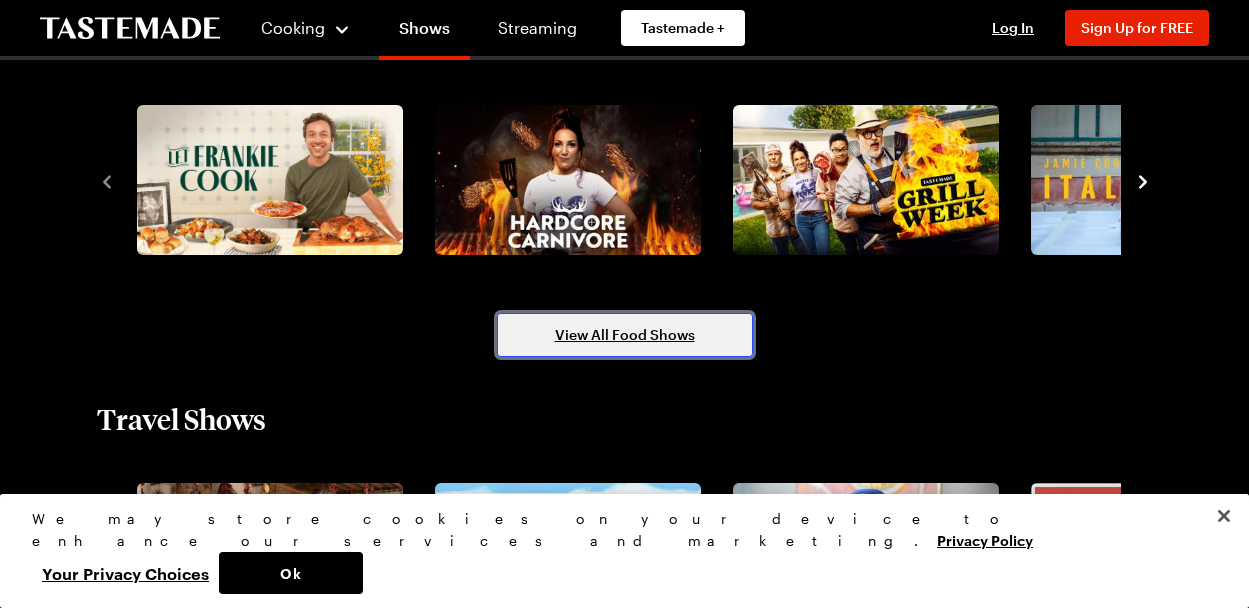 click on "View All Food Shows" at bounding box center (625, 335) 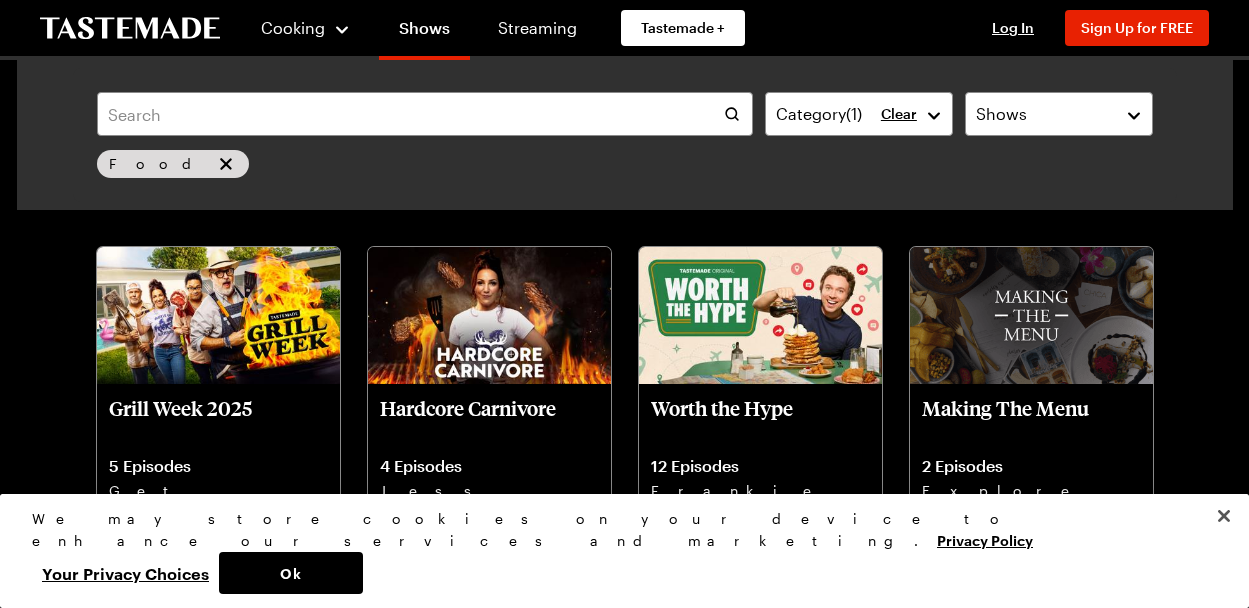 scroll, scrollTop: 5800, scrollLeft: 0, axis: vertical 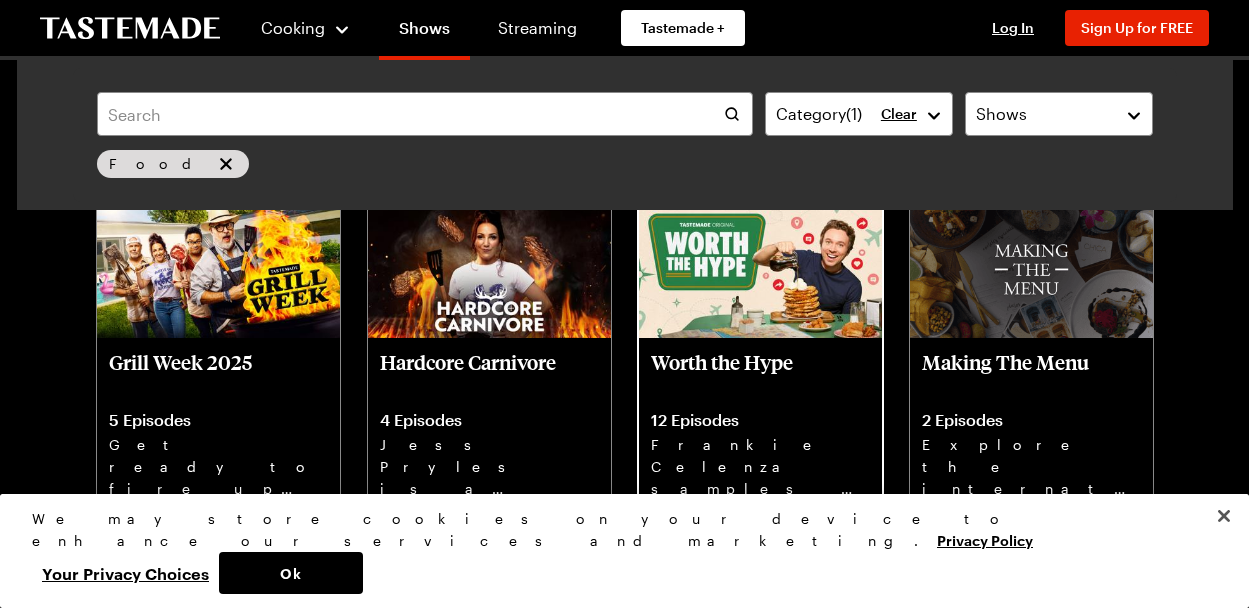 click at bounding box center (760, 269) 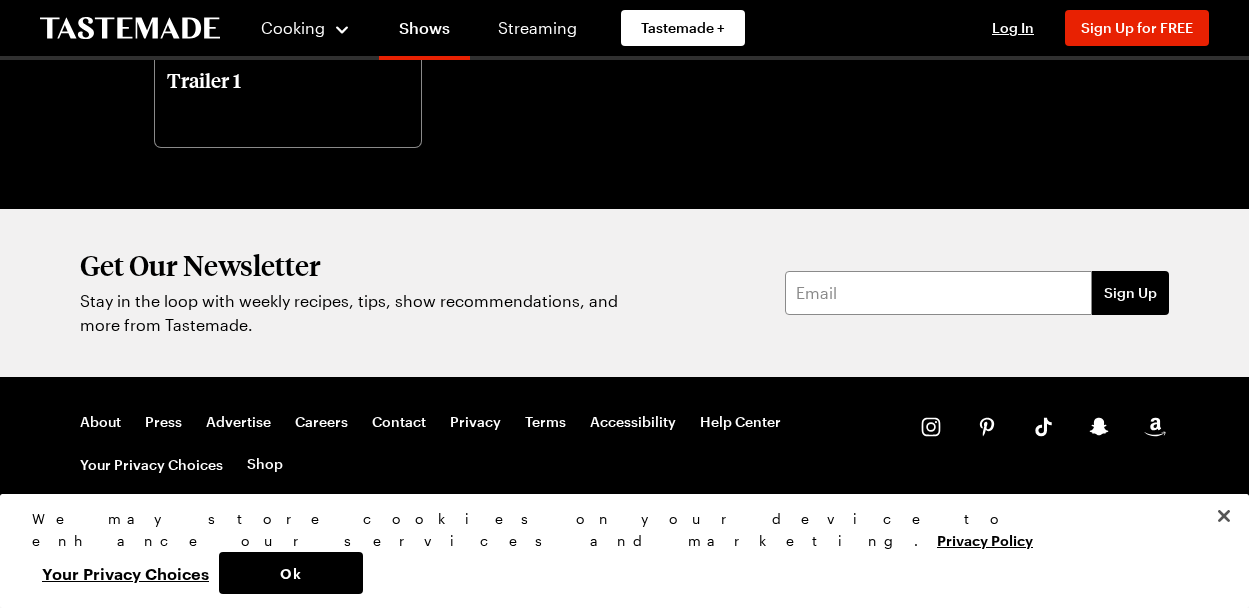 scroll, scrollTop: 0, scrollLeft: 0, axis: both 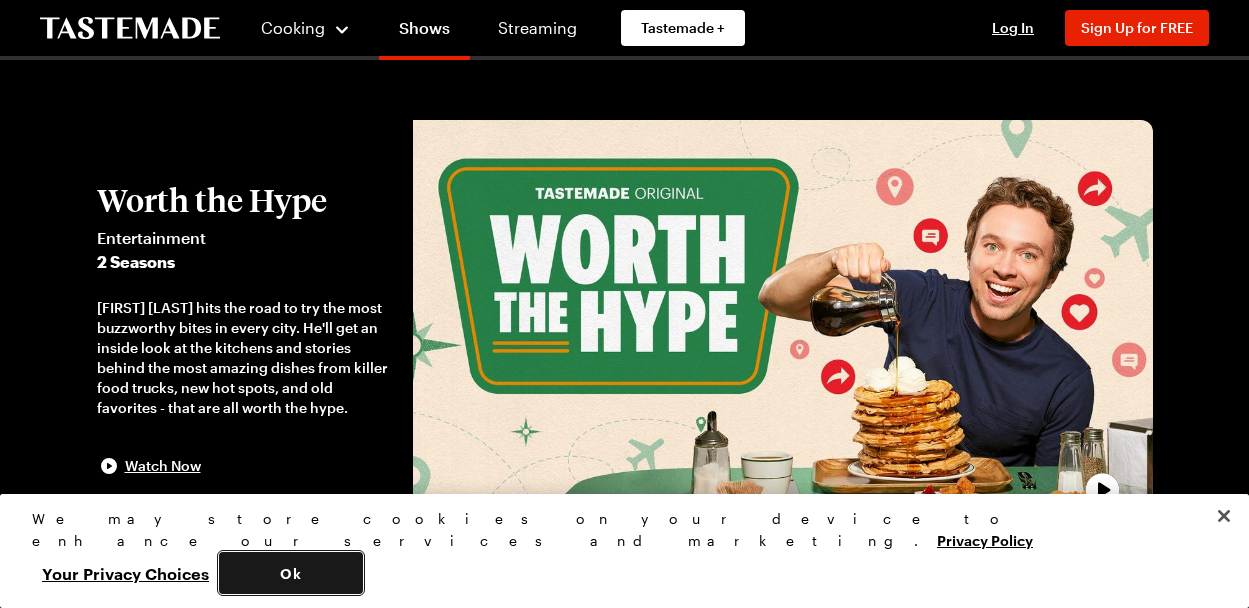 click on "Ok" at bounding box center [291, 573] 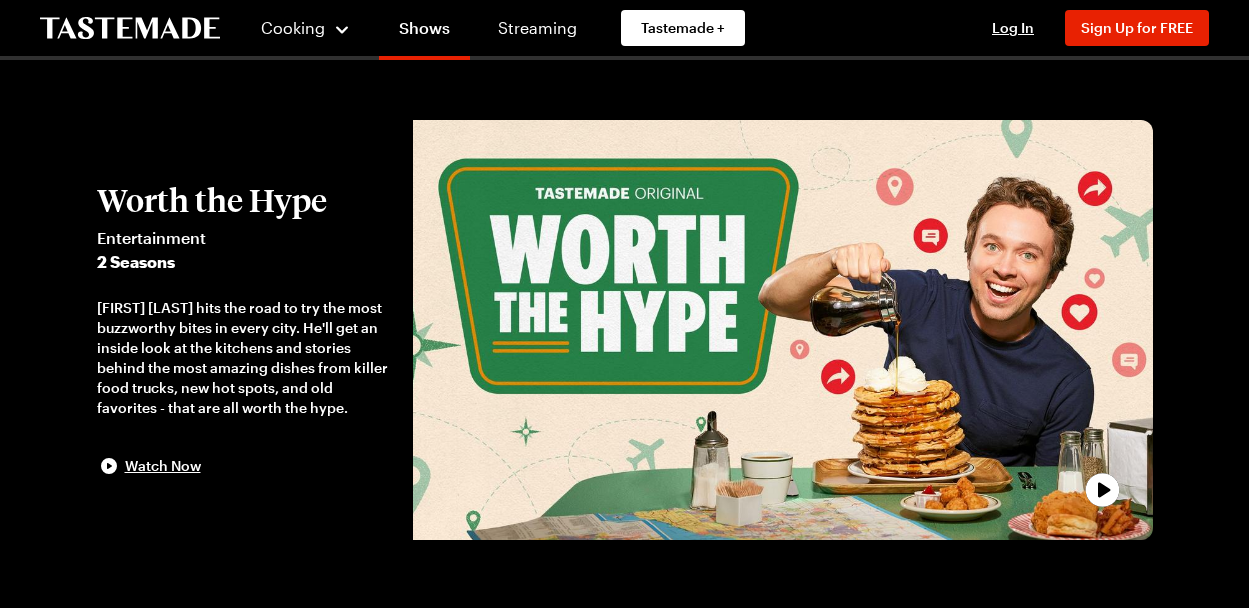 click at bounding box center (782, 330) 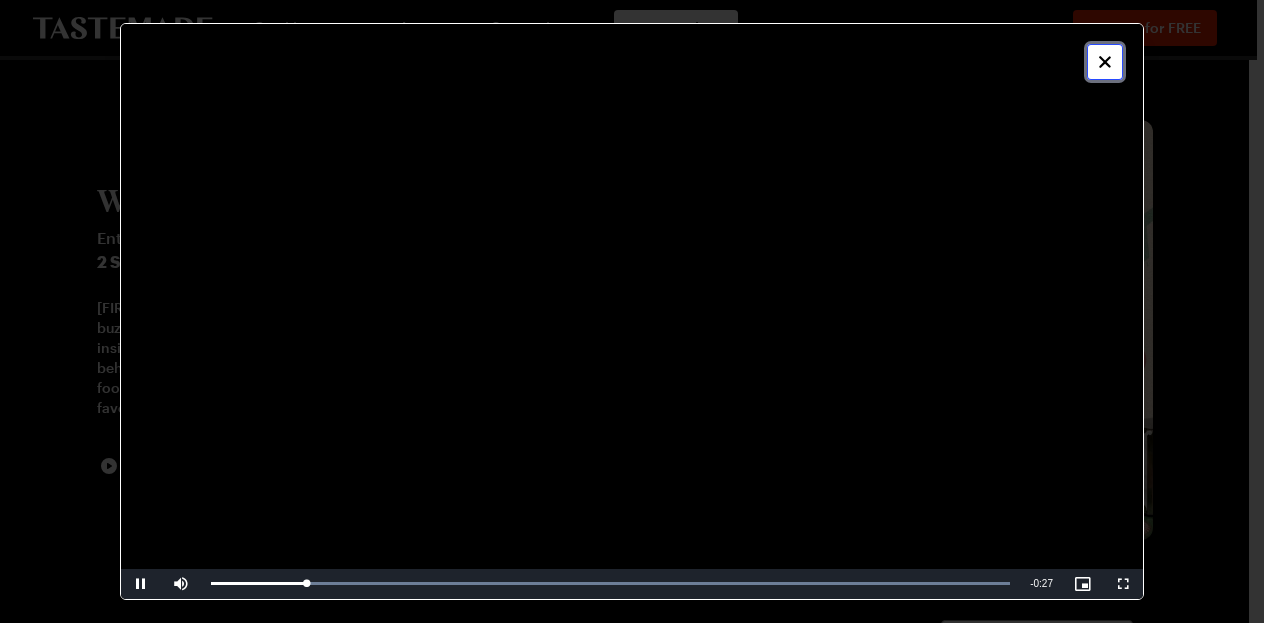 click 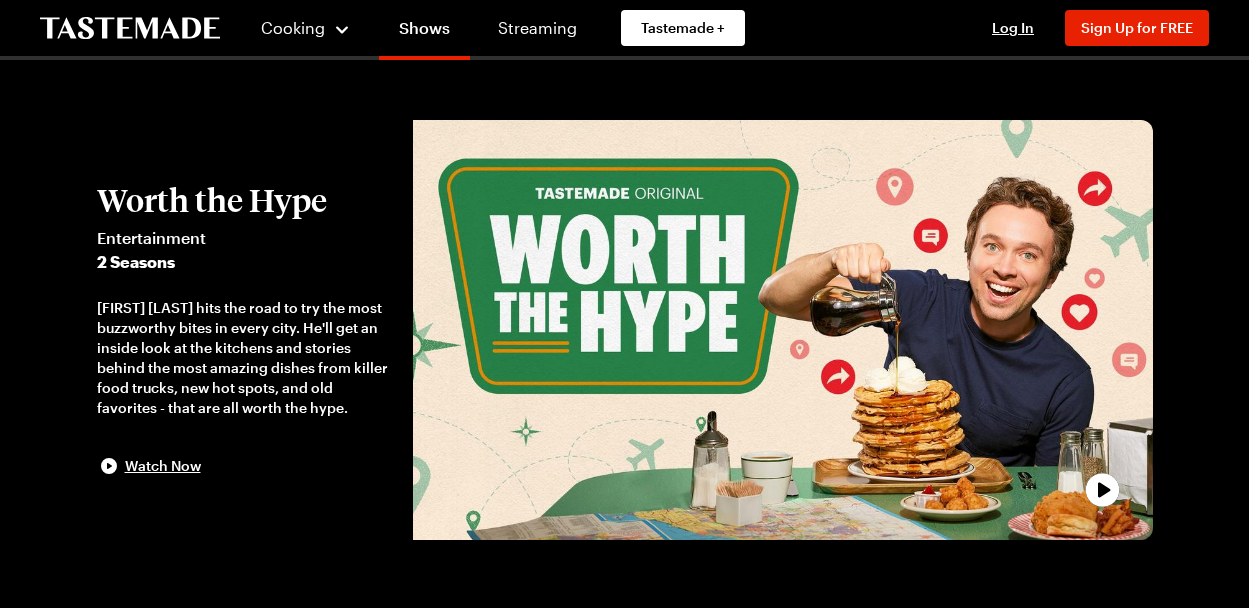 click at bounding box center [782, 330] 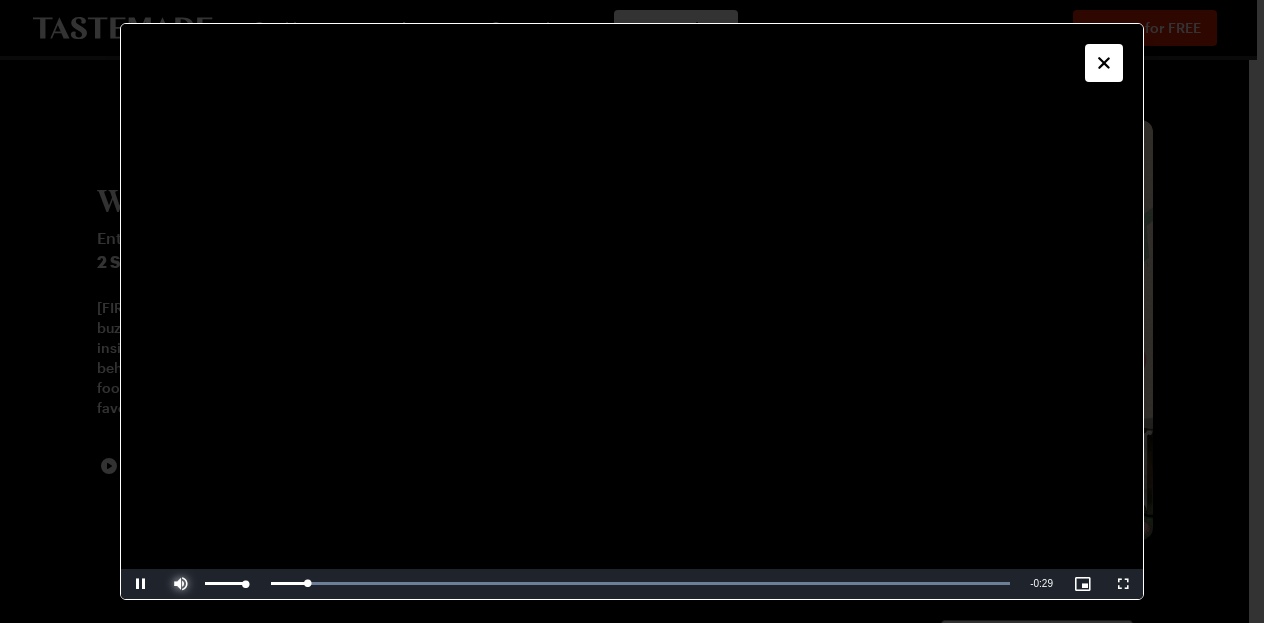 click at bounding box center [181, 584] 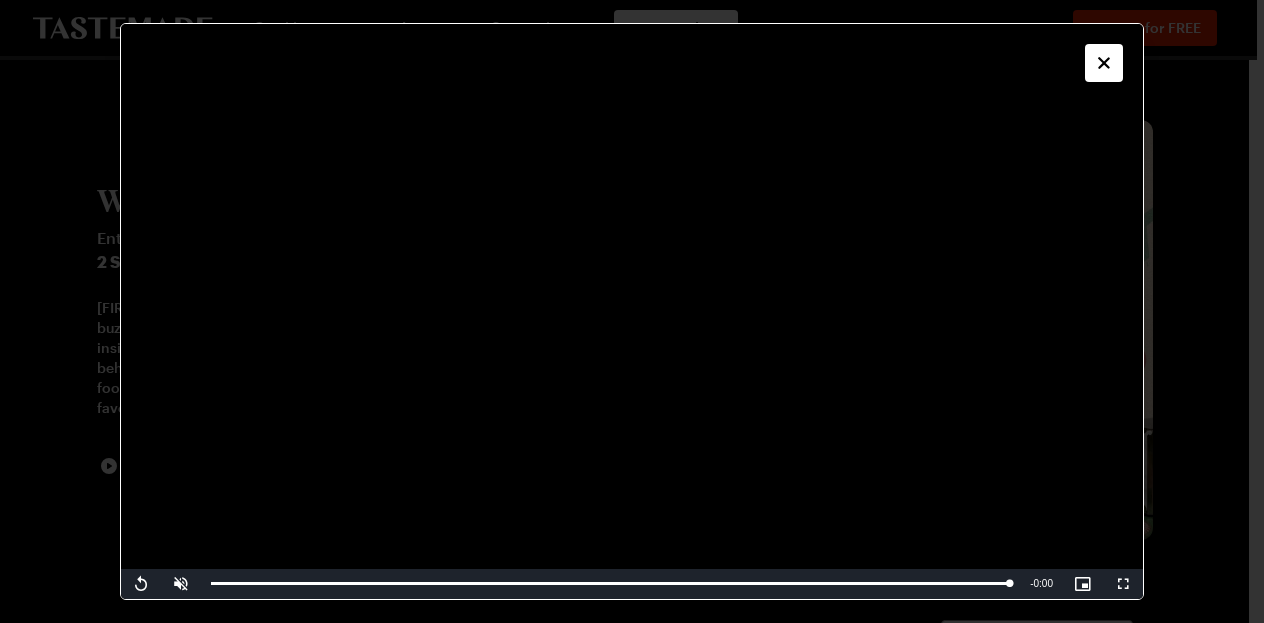 click at bounding box center [632, 311] 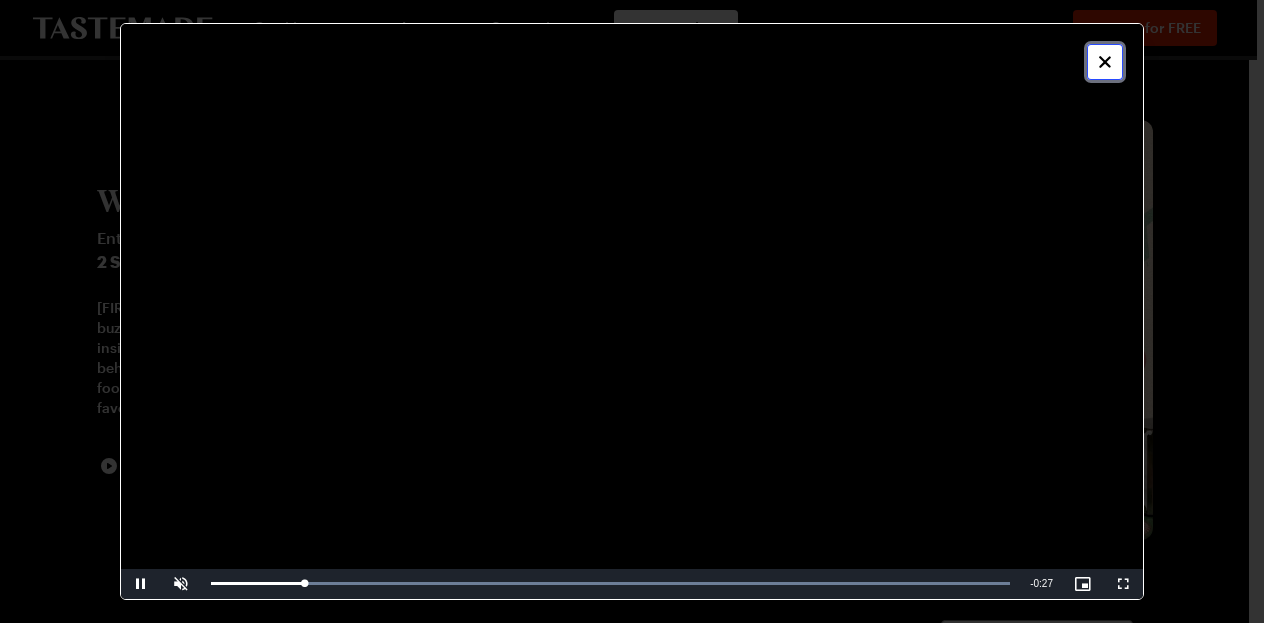 click 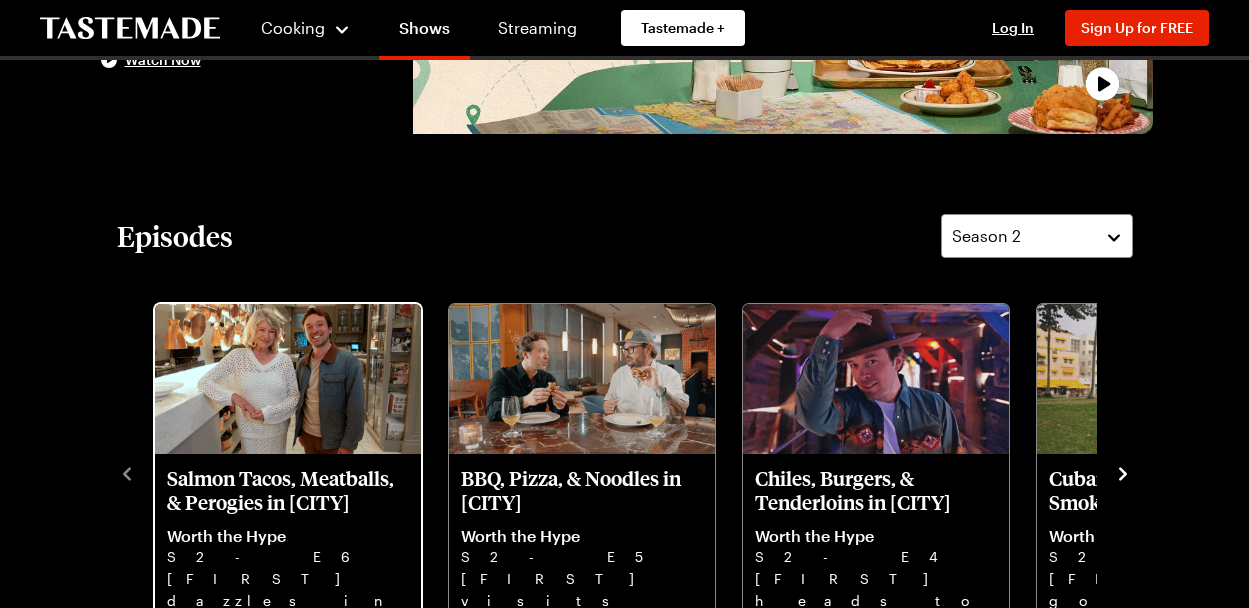 scroll, scrollTop: 500, scrollLeft: 0, axis: vertical 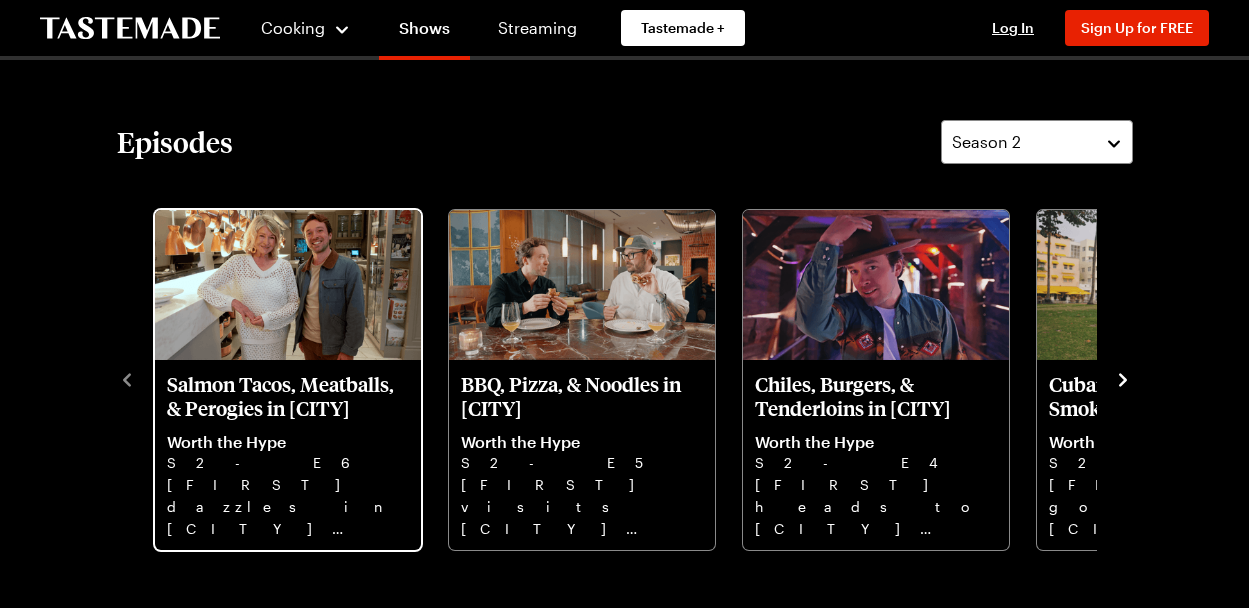 click at bounding box center [288, 285] 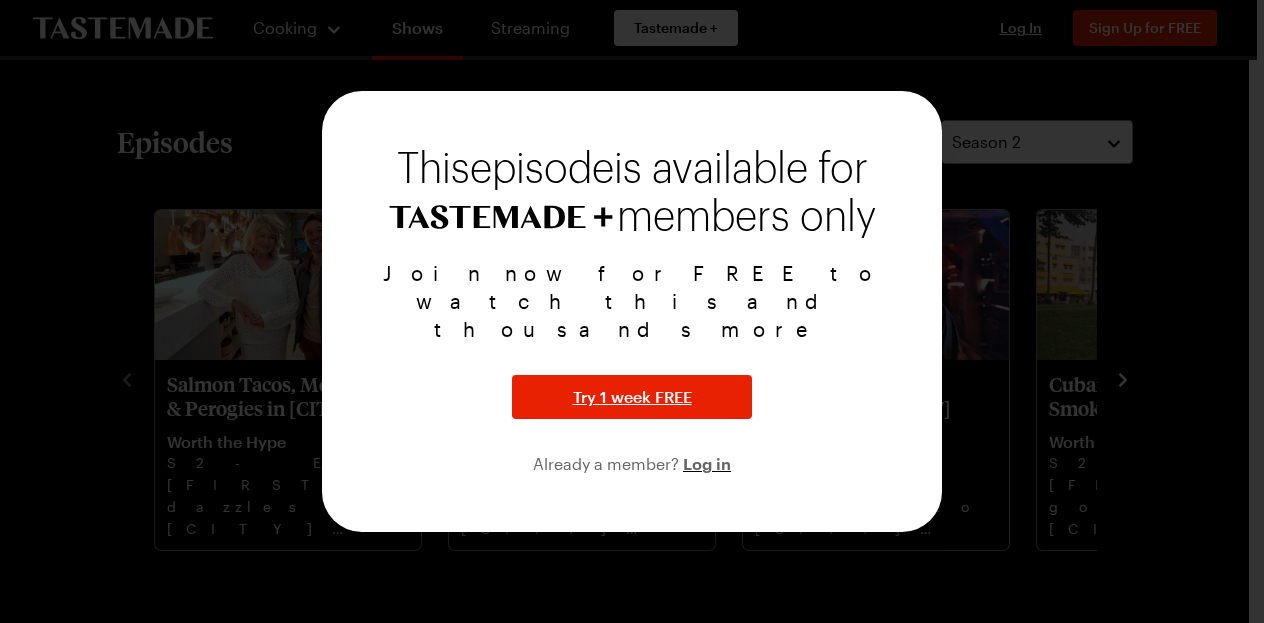 click at bounding box center (632, 311) 